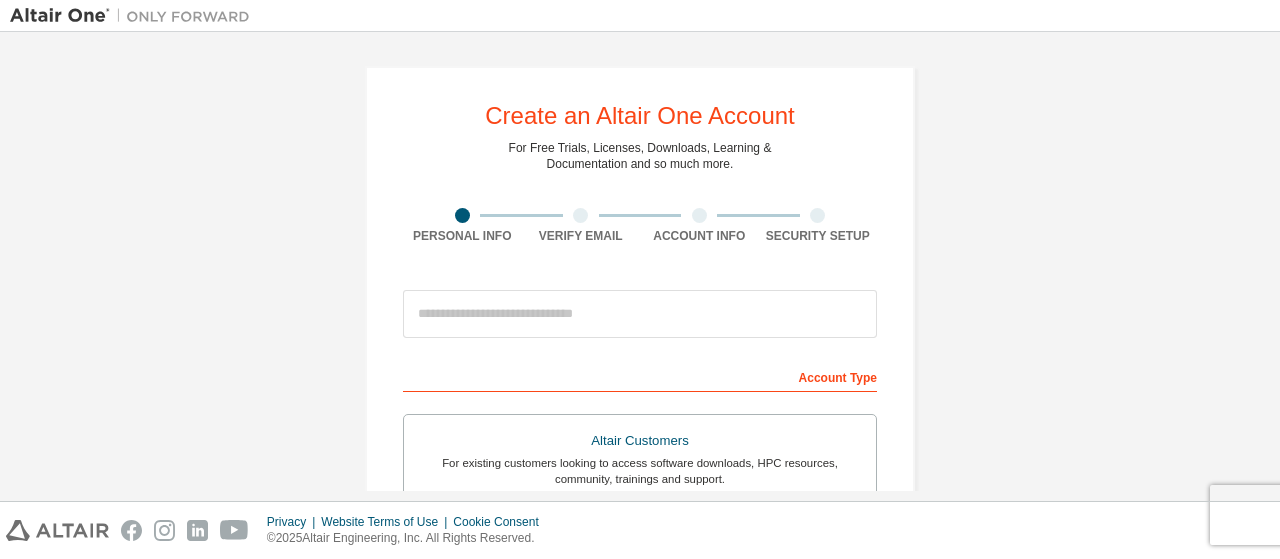 scroll, scrollTop: 0, scrollLeft: 0, axis: both 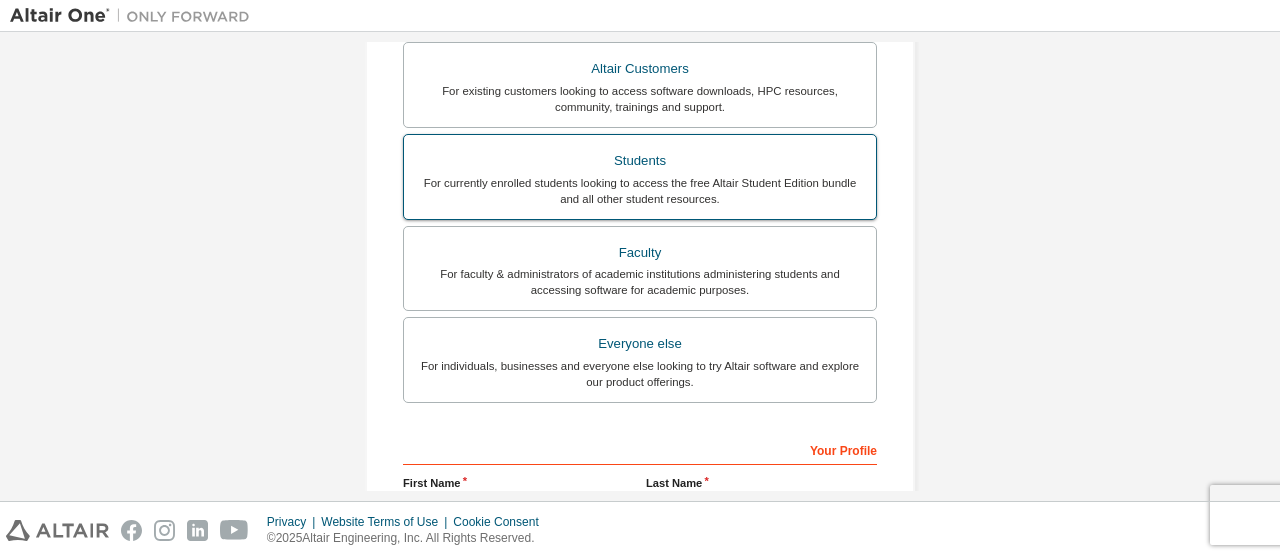 click on "For currently enrolled students looking to access the free Altair Student Edition bundle and all other student resources." at bounding box center [640, 191] 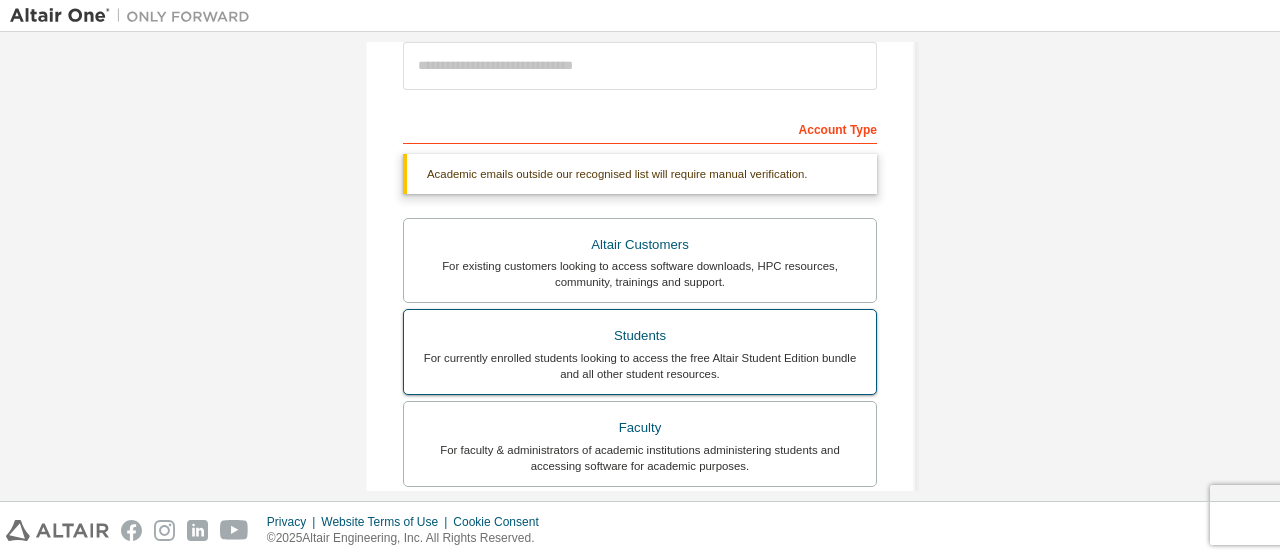 scroll, scrollTop: 238, scrollLeft: 0, axis: vertical 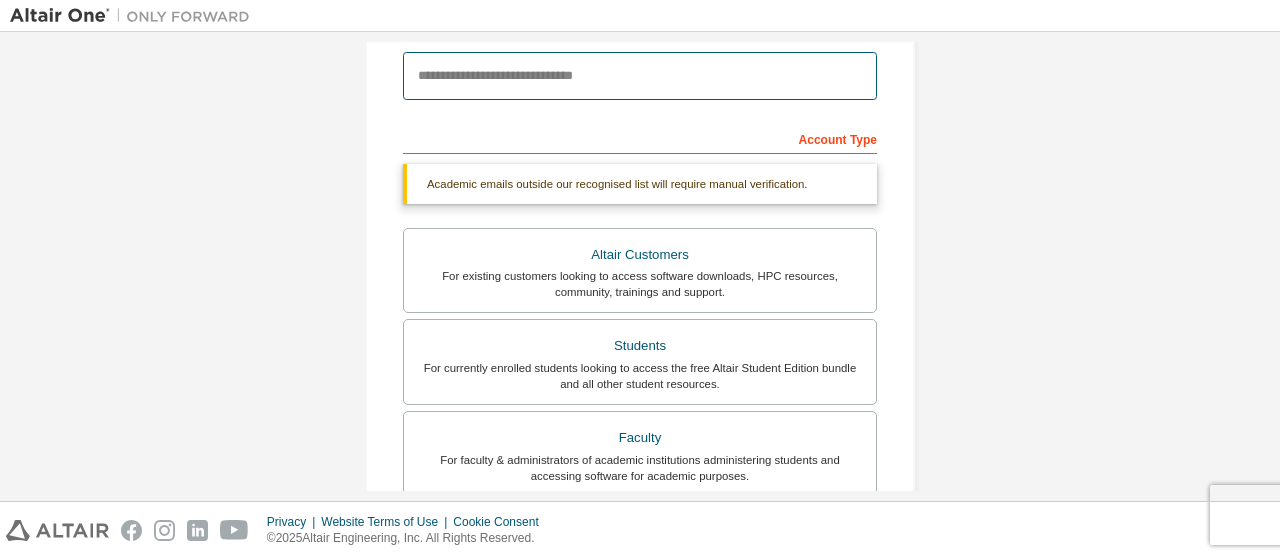 click at bounding box center (640, 76) 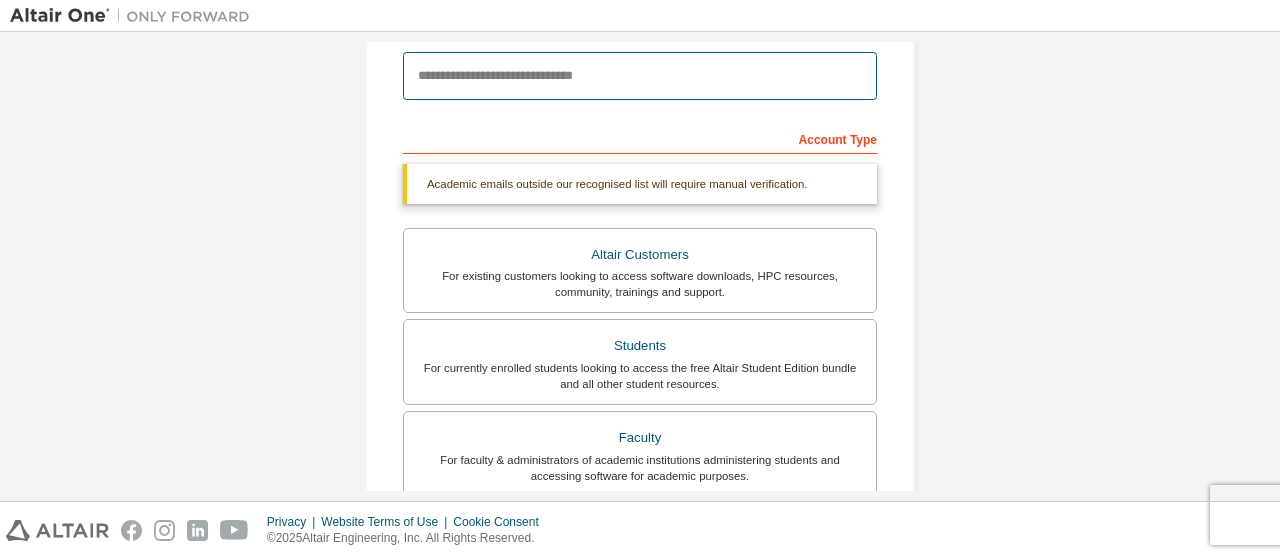 type on "**********" 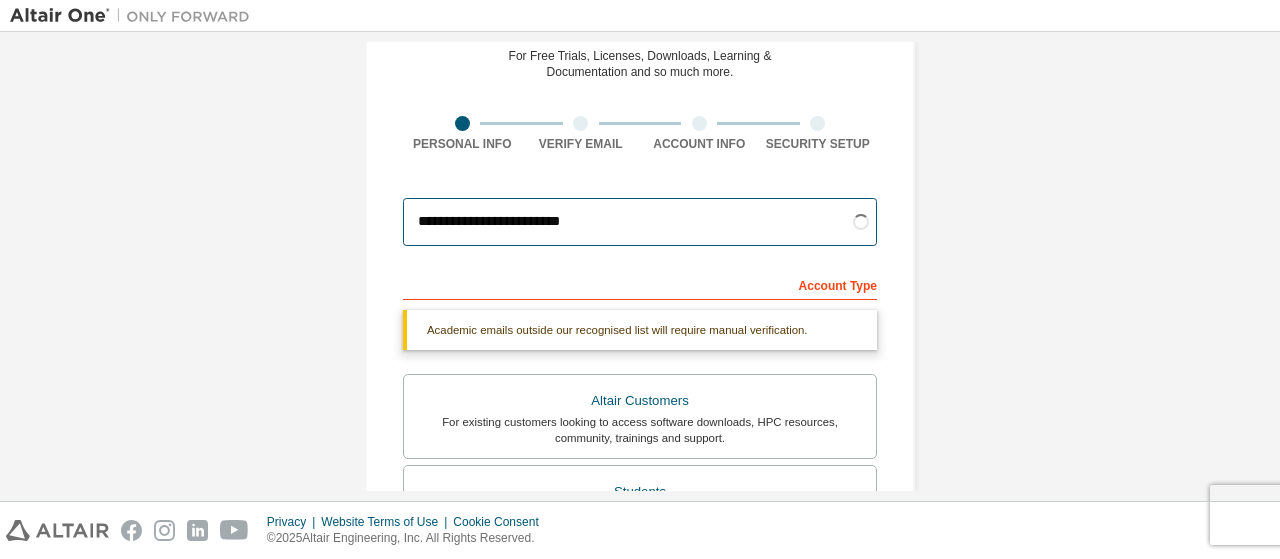 scroll, scrollTop: 91, scrollLeft: 0, axis: vertical 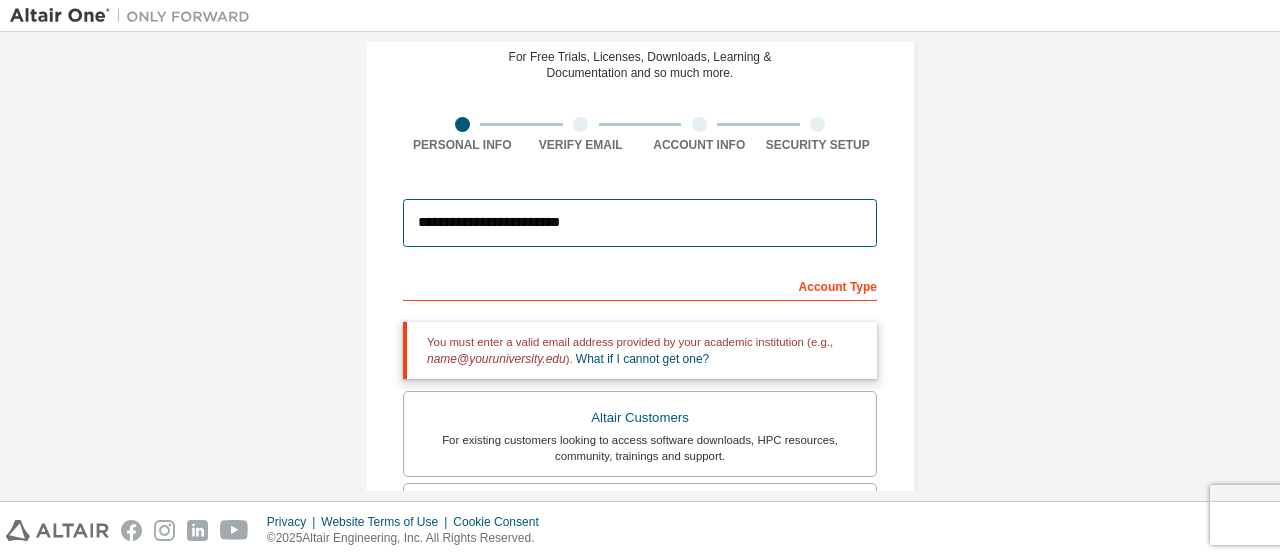 click on "**********" at bounding box center (640, 223) 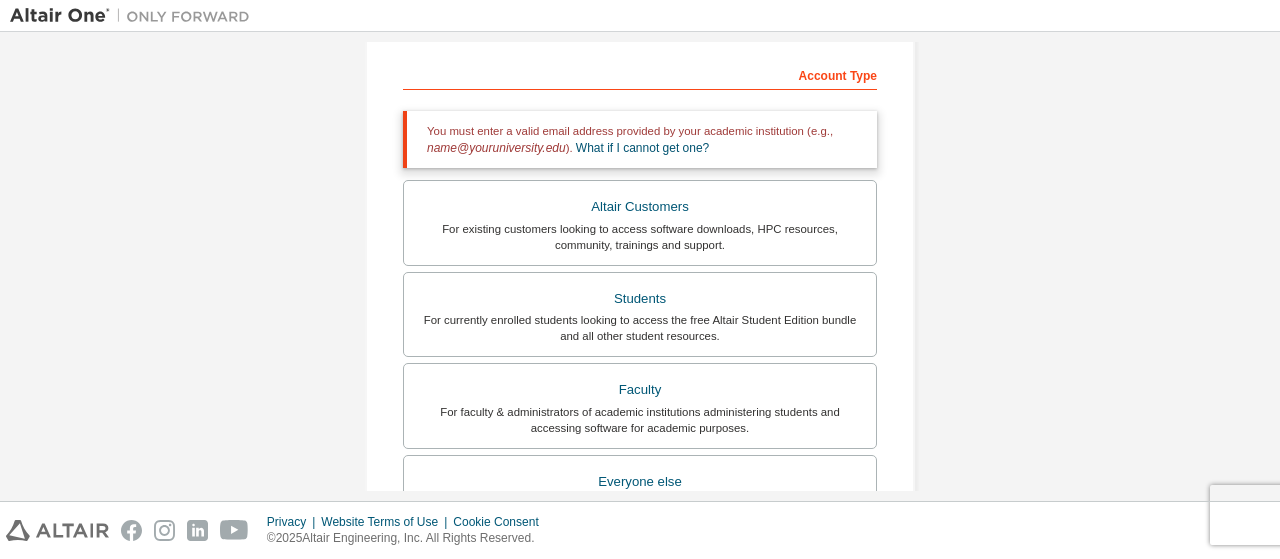 scroll, scrollTop: 304, scrollLeft: 0, axis: vertical 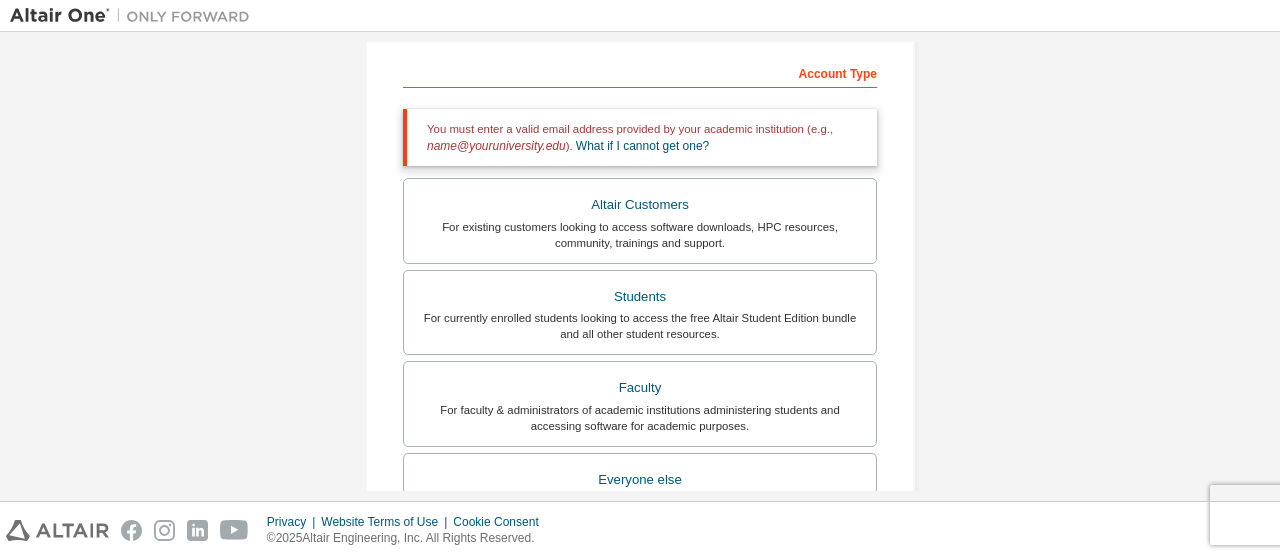 click on "Students" at bounding box center [640, 297] 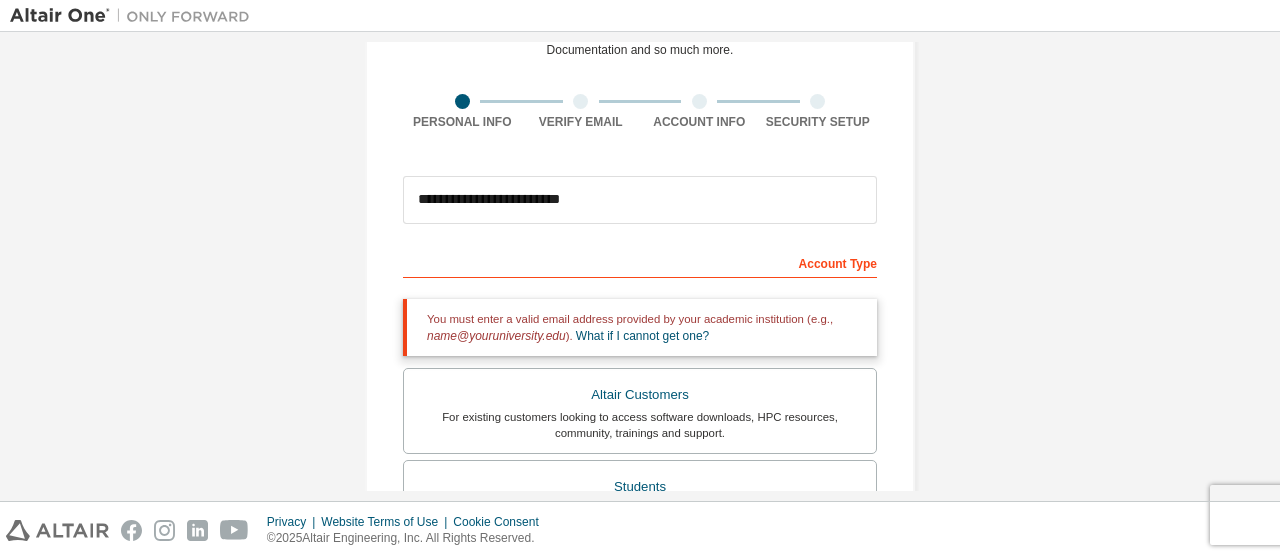 scroll, scrollTop: 108, scrollLeft: 0, axis: vertical 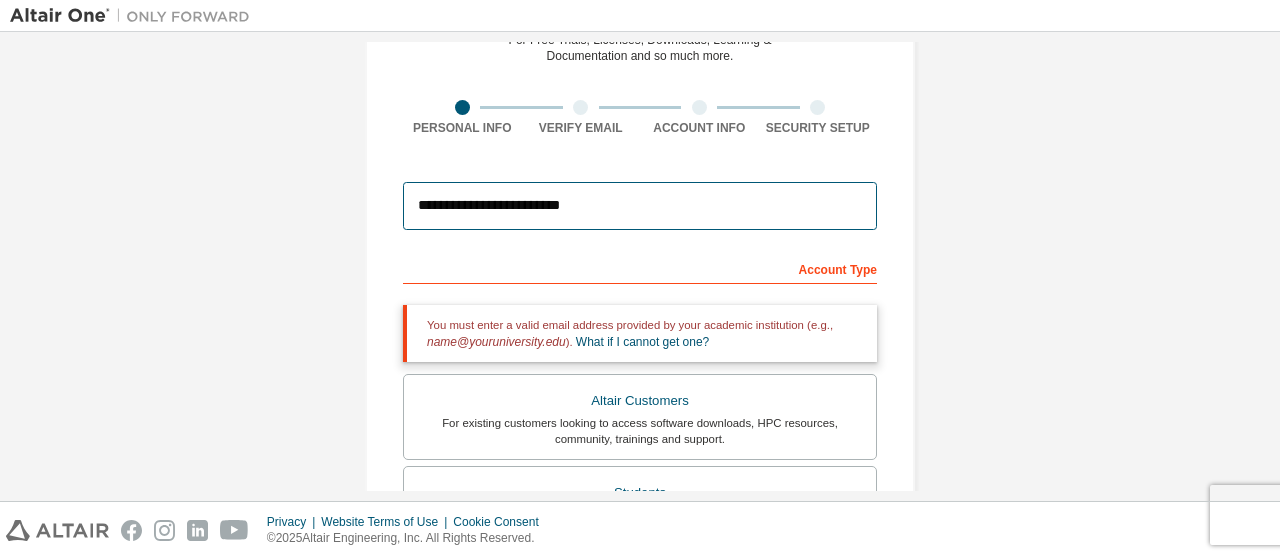 click on "**********" at bounding box center (640, 206) 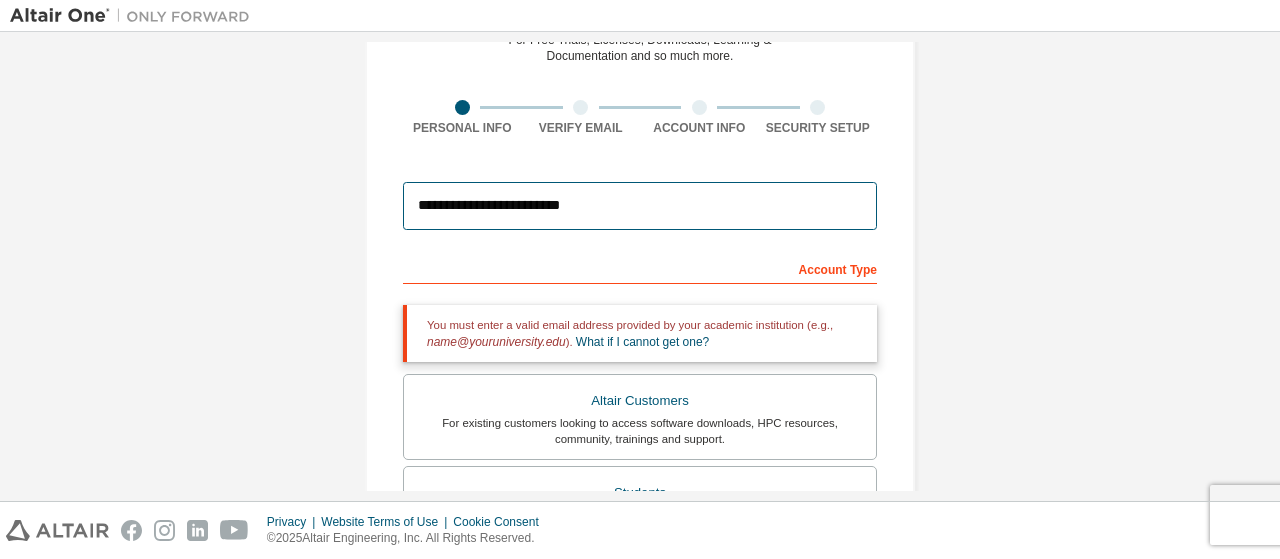 click on "**********" at bounding box center (640, 206) 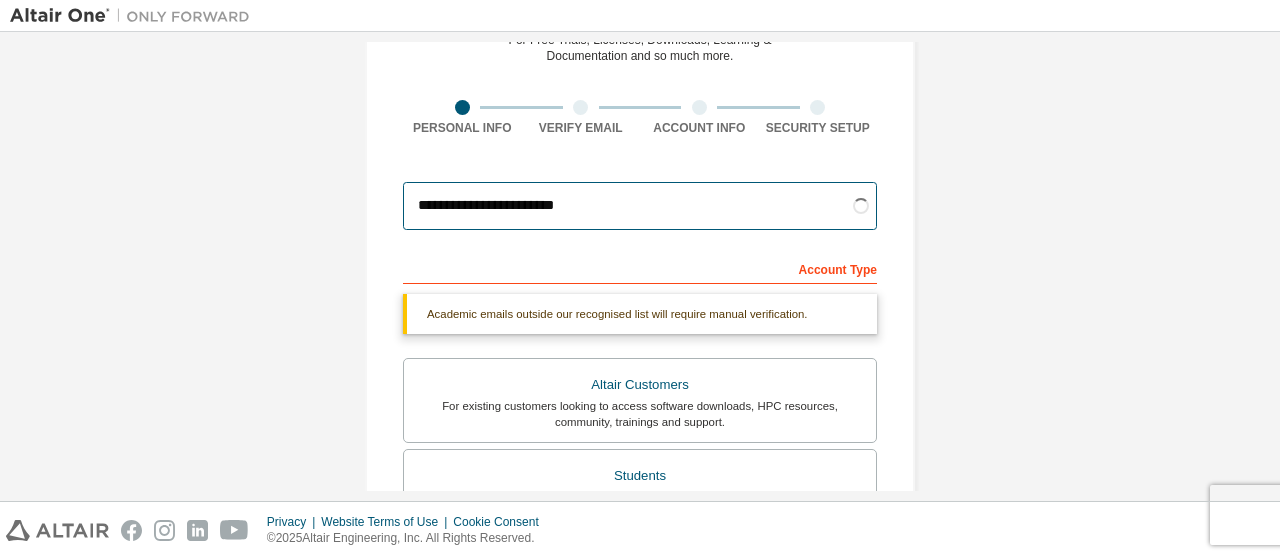 type on "**********" 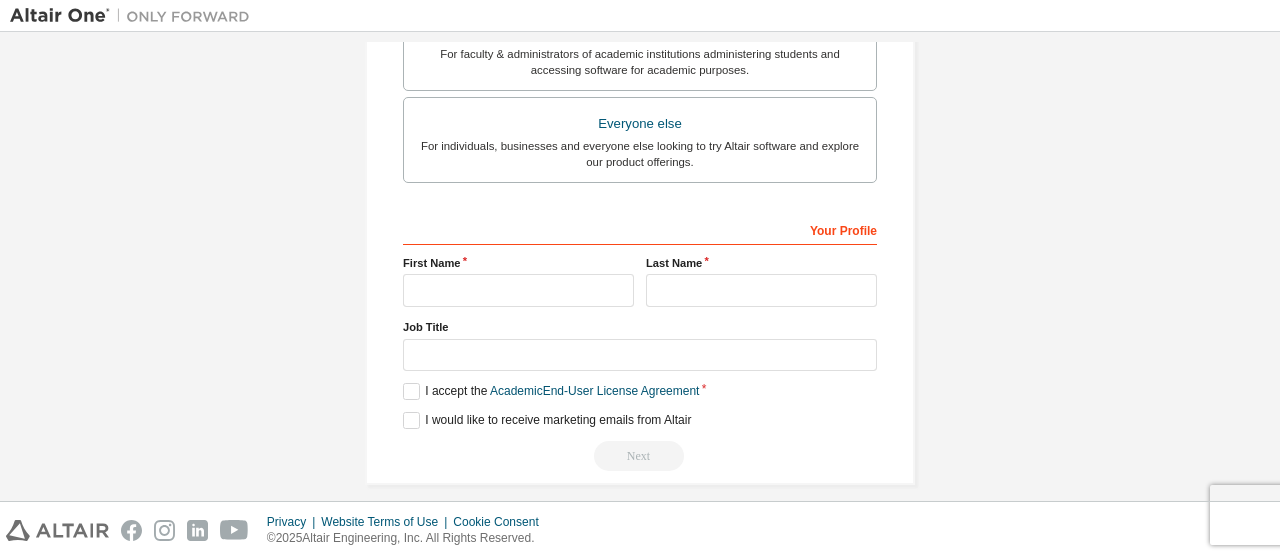 scroll, scrollTop: 672, scrollLeft: 0, axis: vertical 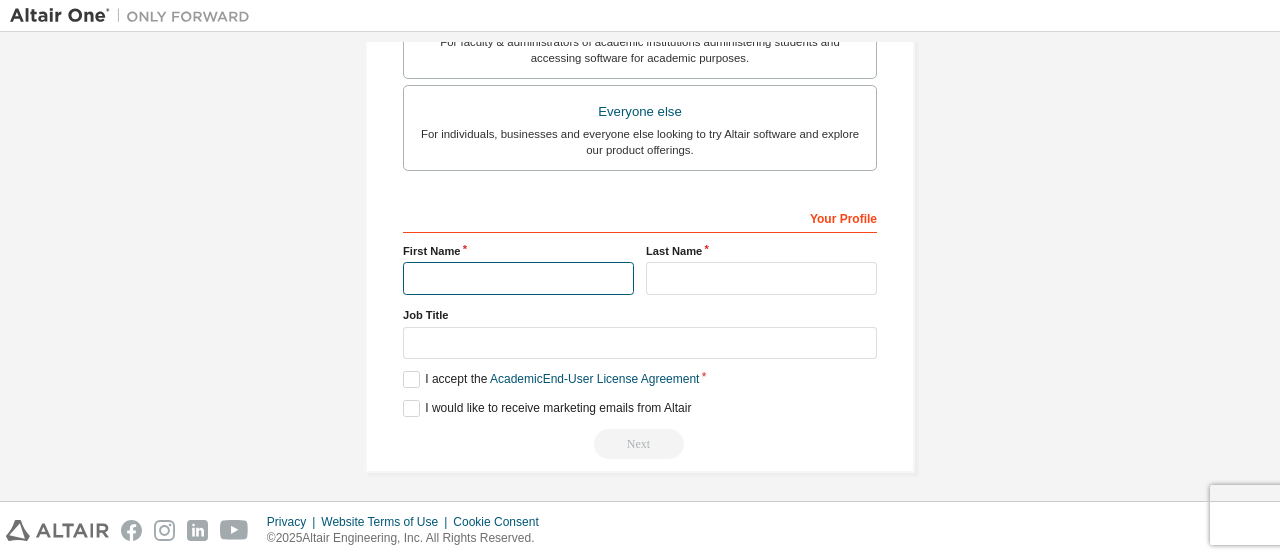 click at bounding box center [518, 278] 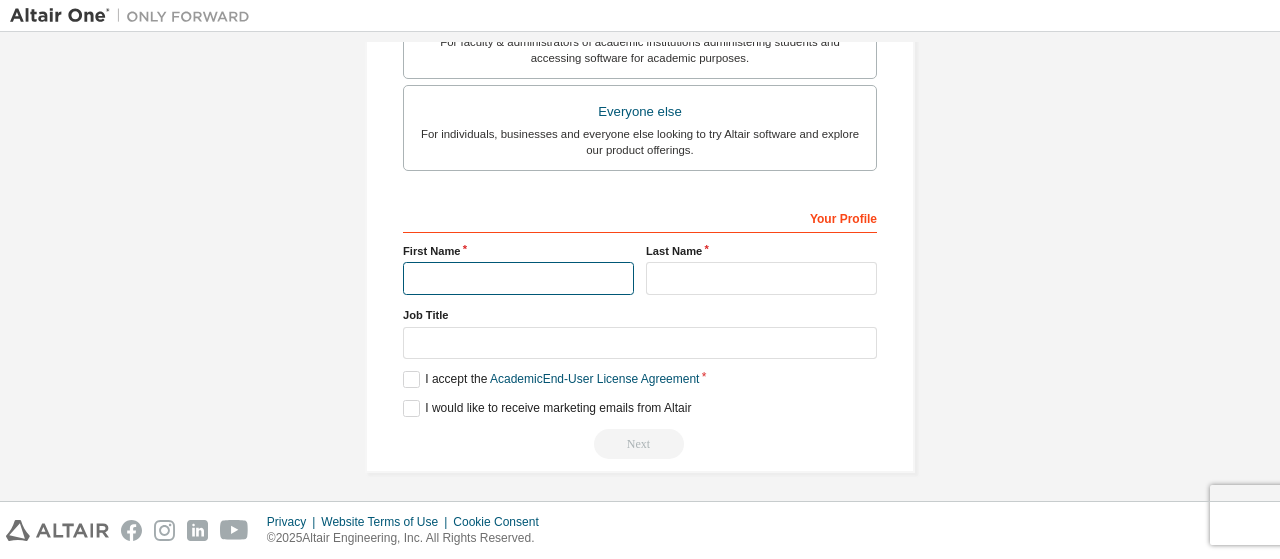 type on "******" 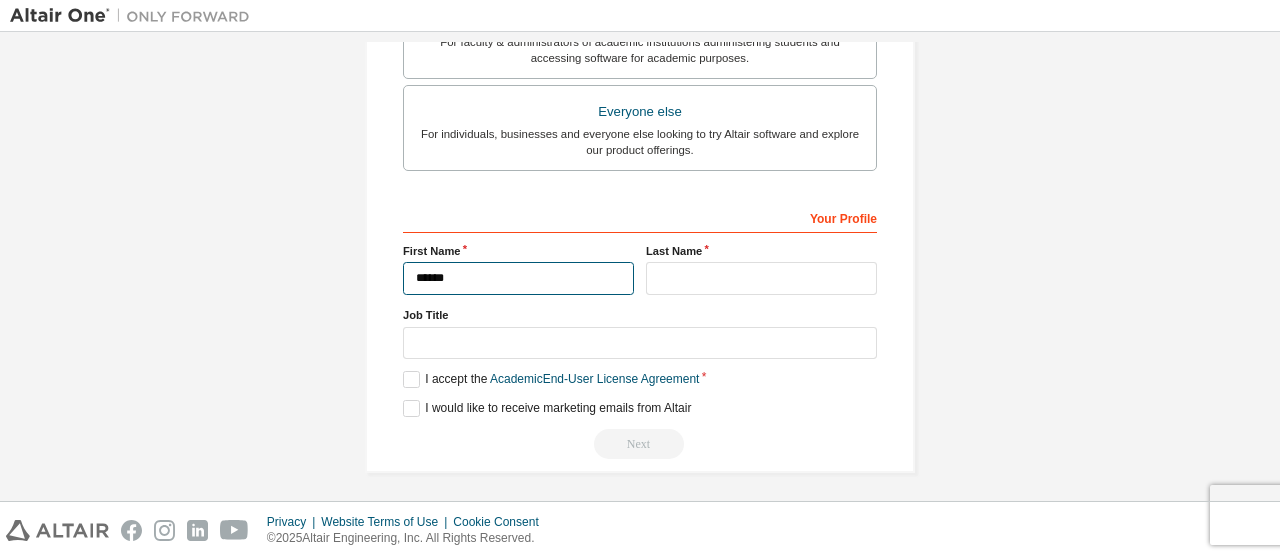 click on "******" at bounding box center [518, 278] 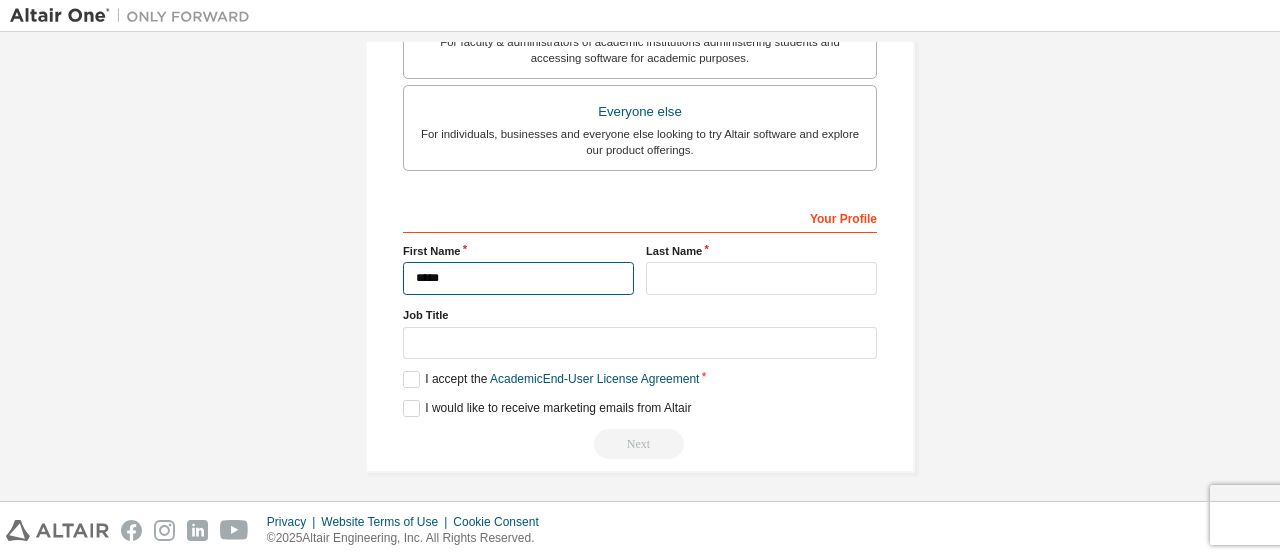 type on "******" 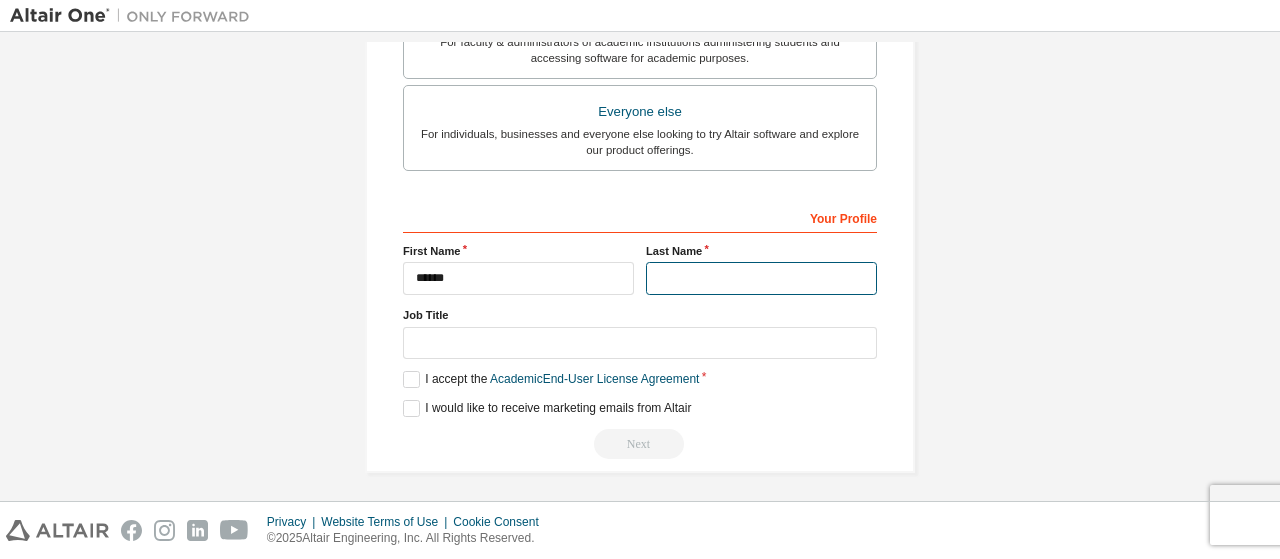 click at bounding box center (761, 278) 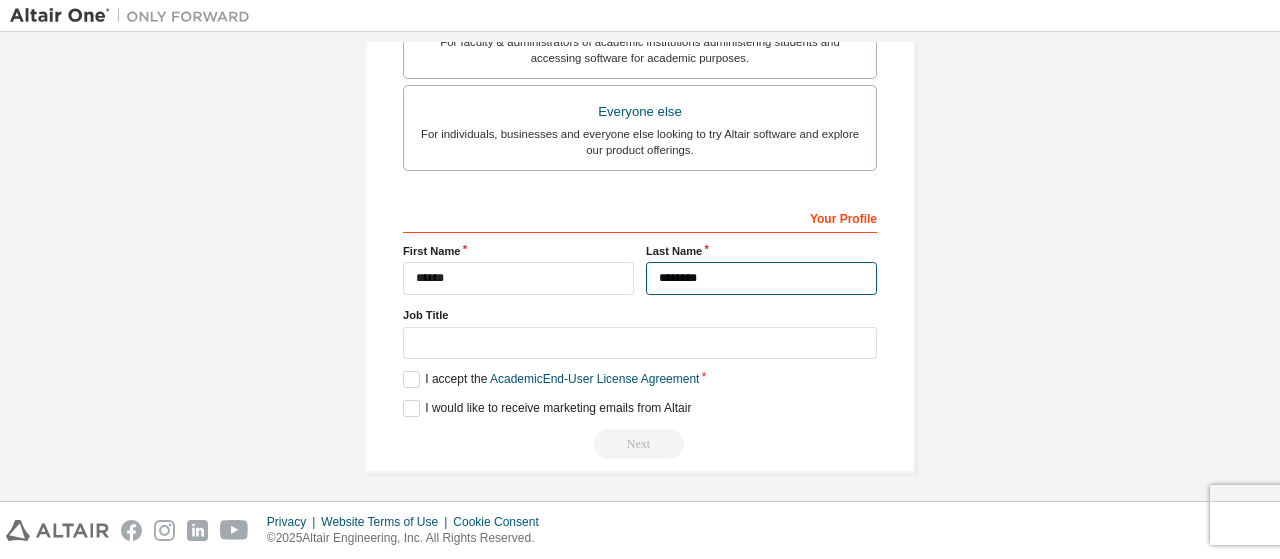 type on "********" 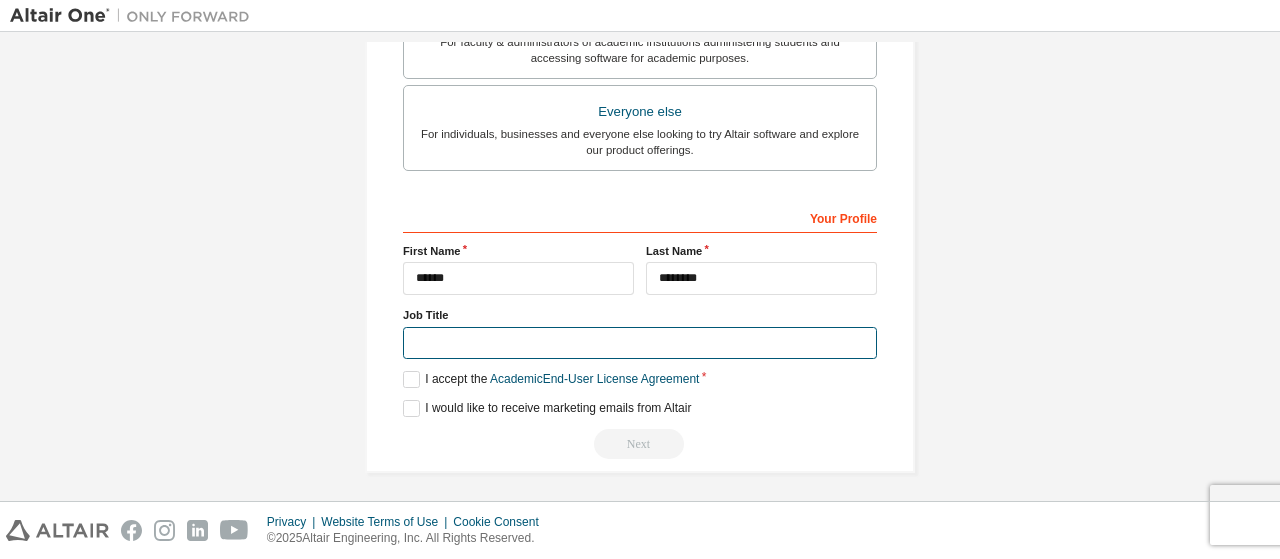 click at bounding box center (640, 343) 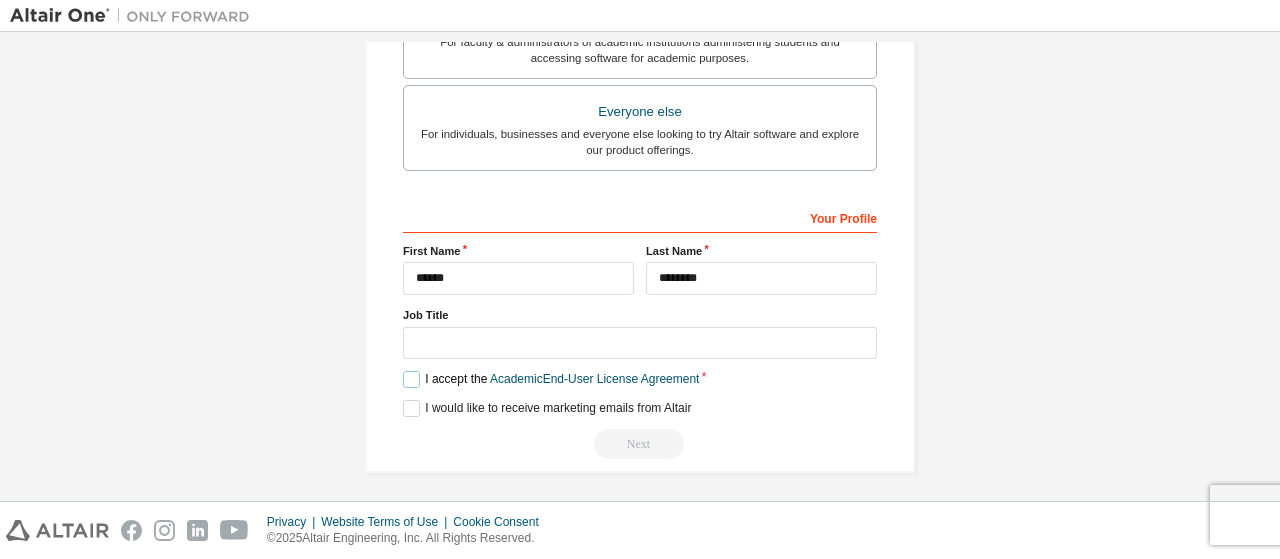 click on "I accept the   Academic   End-User License Agreement" at bounding box center (551, 379) 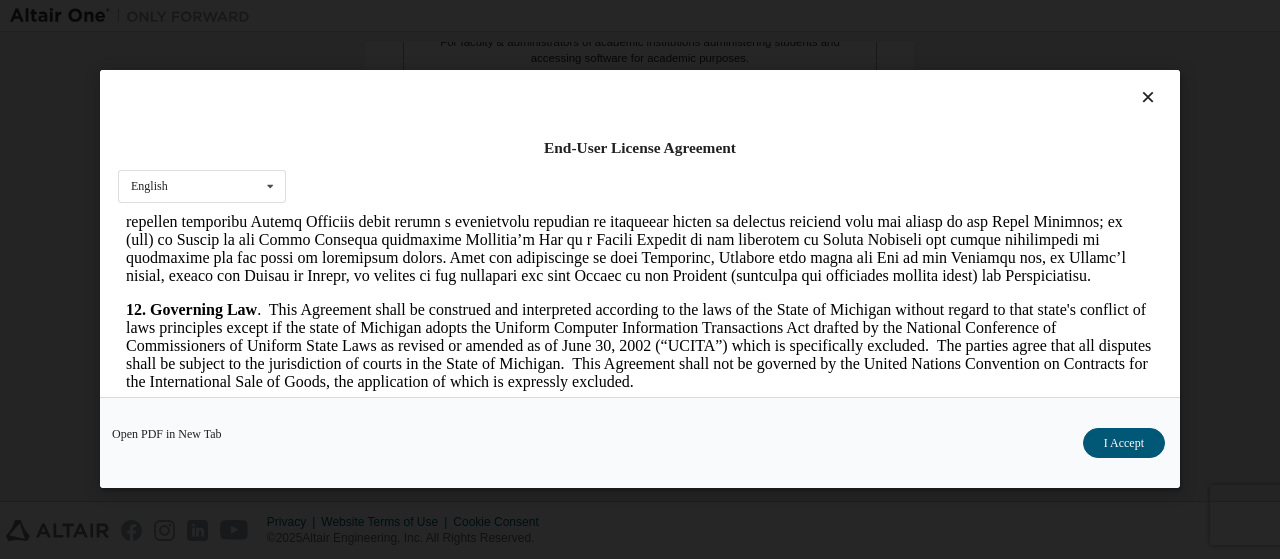 scroll, scrollTop: 3354, scrollLeft: 0, axis: vertical 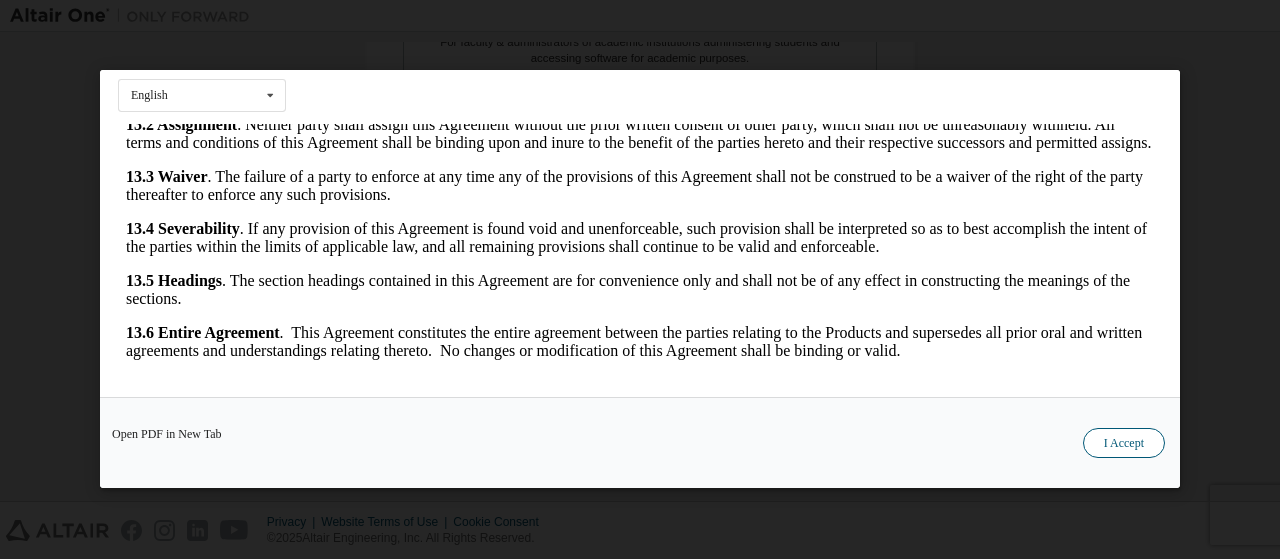click on "I Accept" at bounding box center [1124, 444] 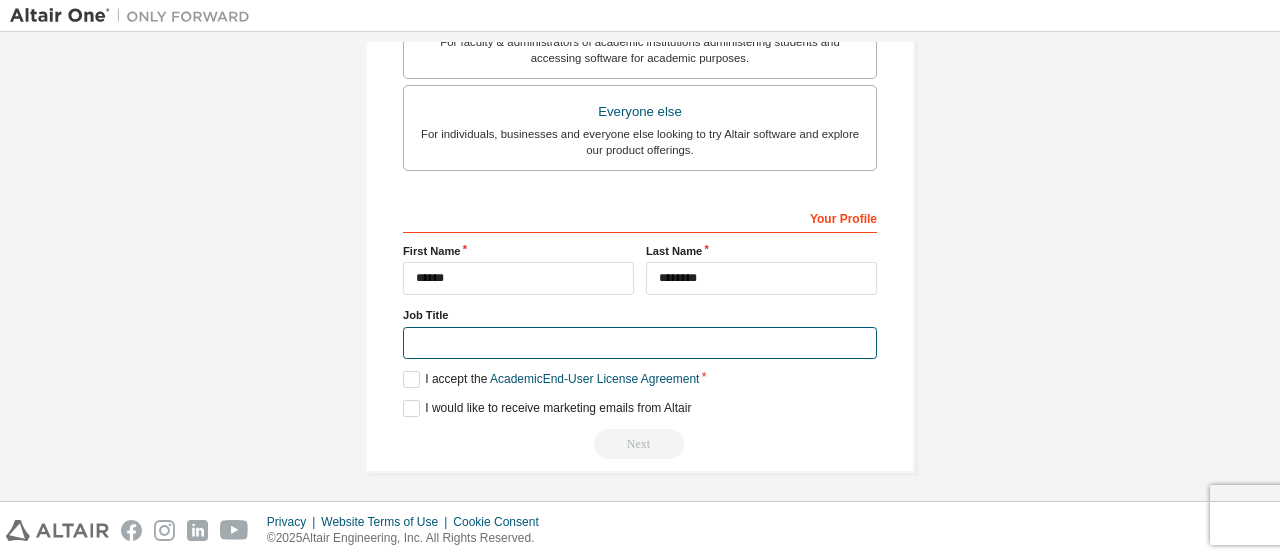 click at bounding box center [640, 343] 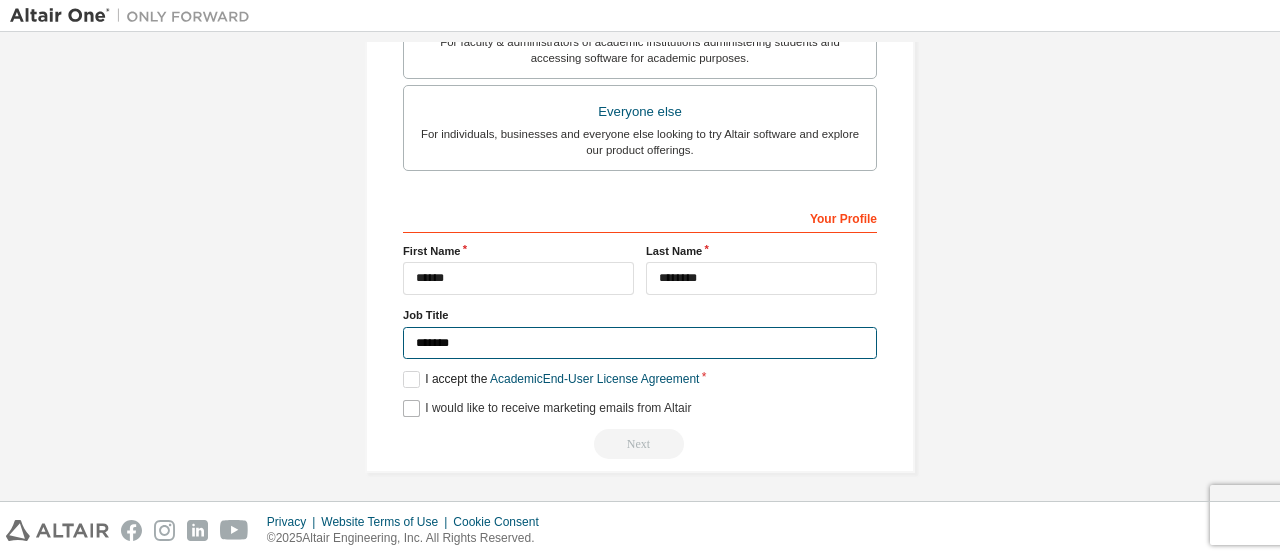 type on "*******" 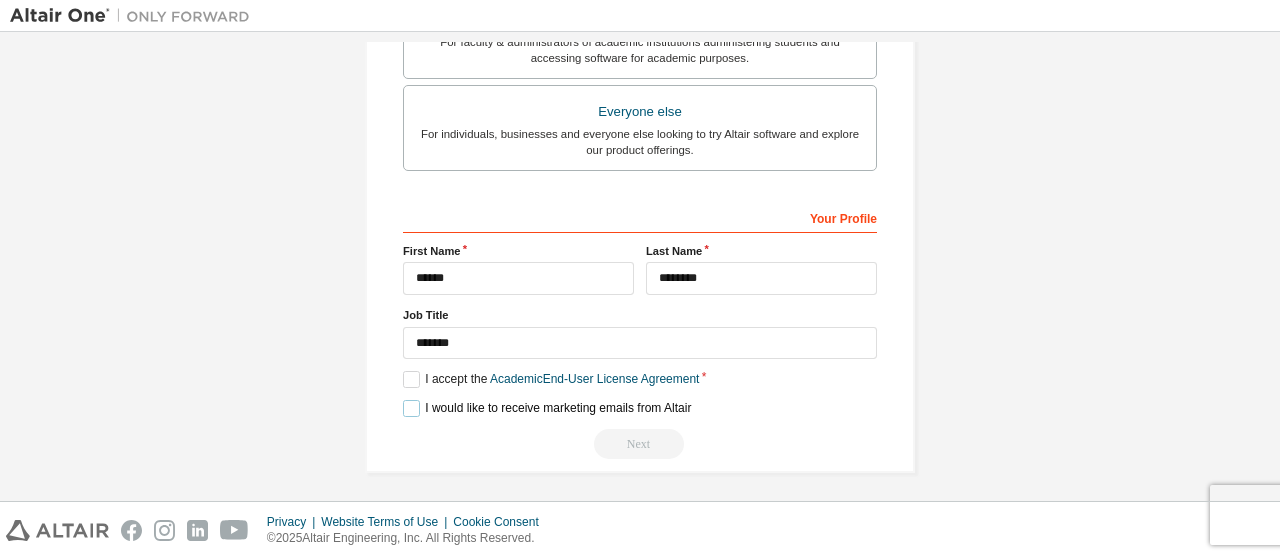 click on "I would like to receive marketing emails from Altair" at bounding box center (547, 408) 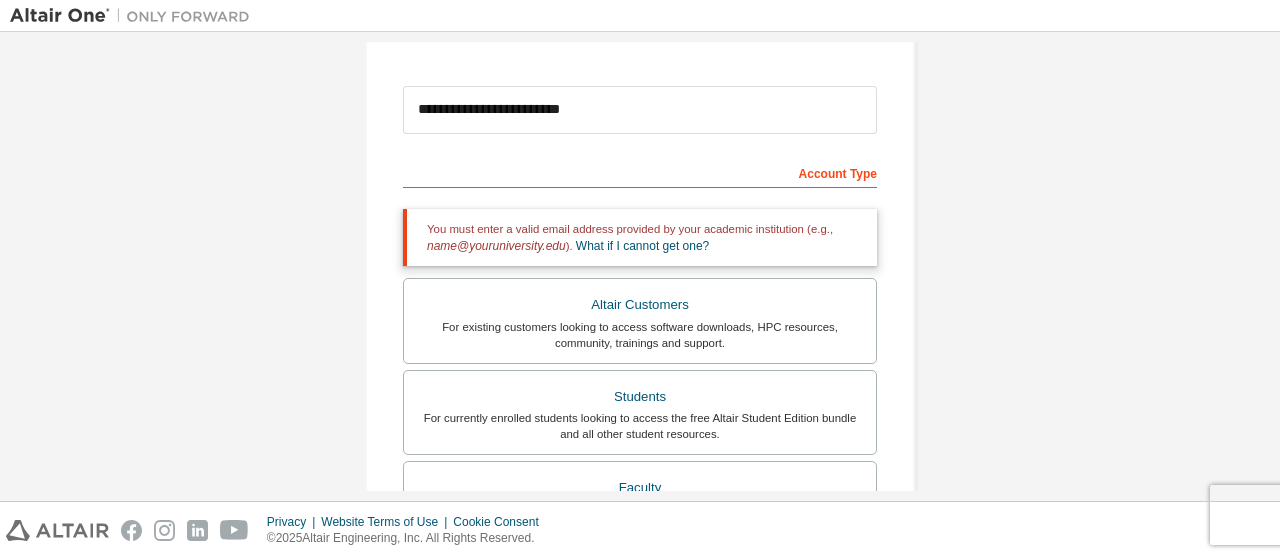 scroll, scrollTop: 206, scrollLeft: 0, axis: vertical 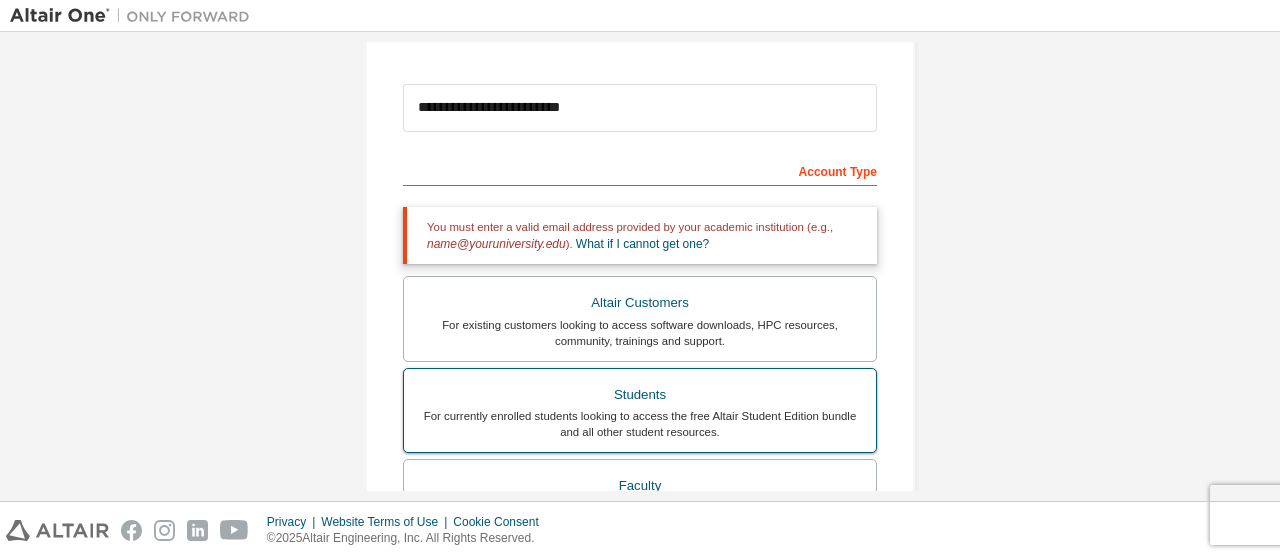 click on "Students" at bounding box center [640, 395] 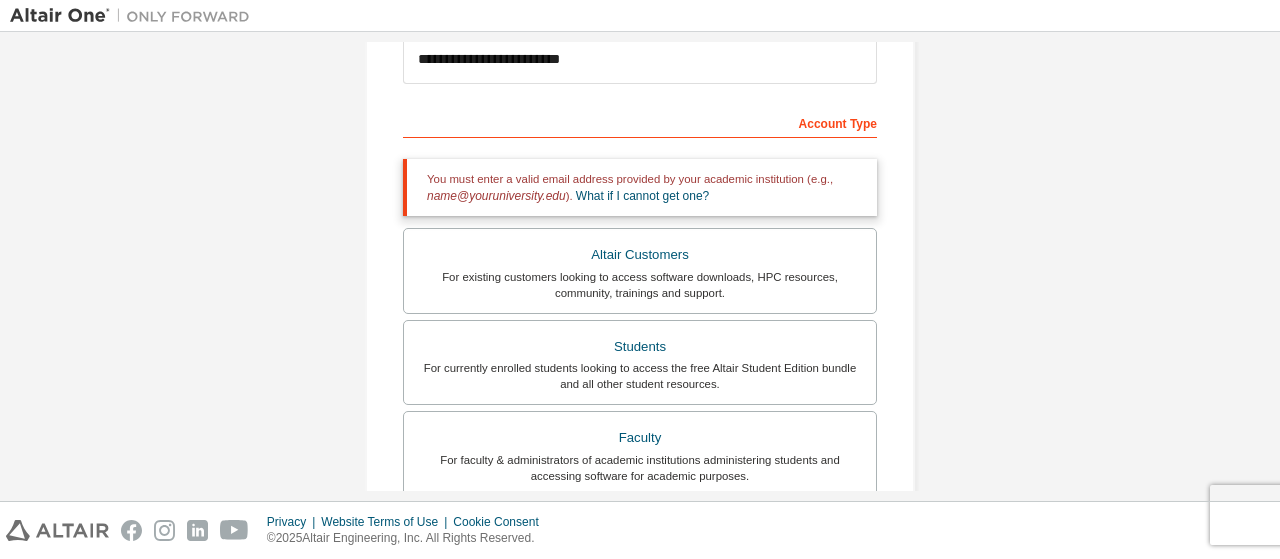 scroll, scrollTop: 0, scrollLeft: 0, axis: both 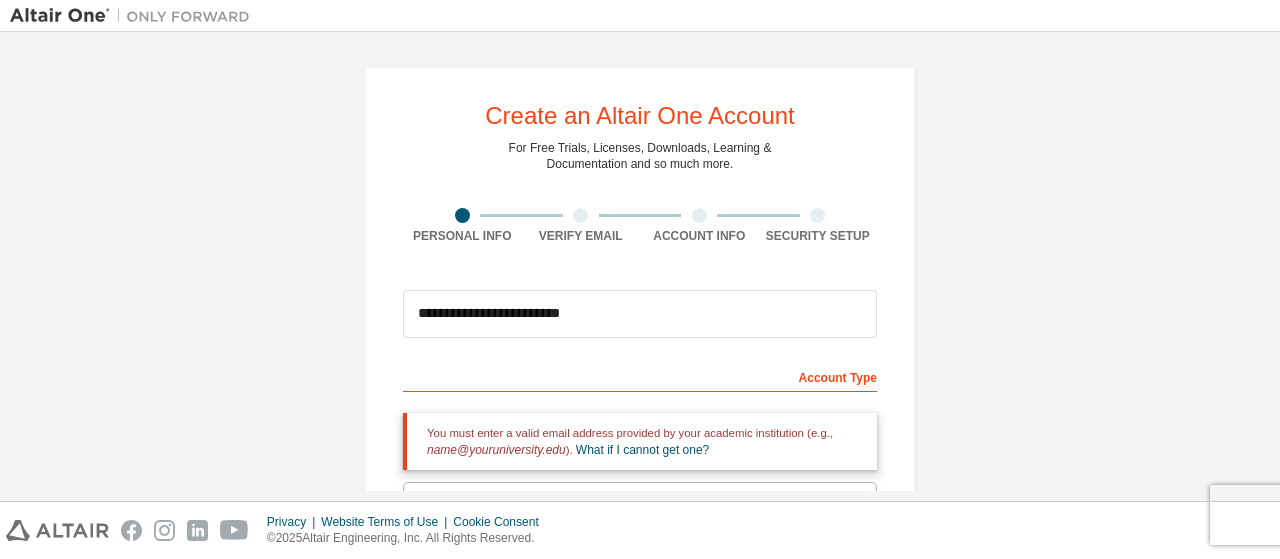 click at bounding box center (580, 215) 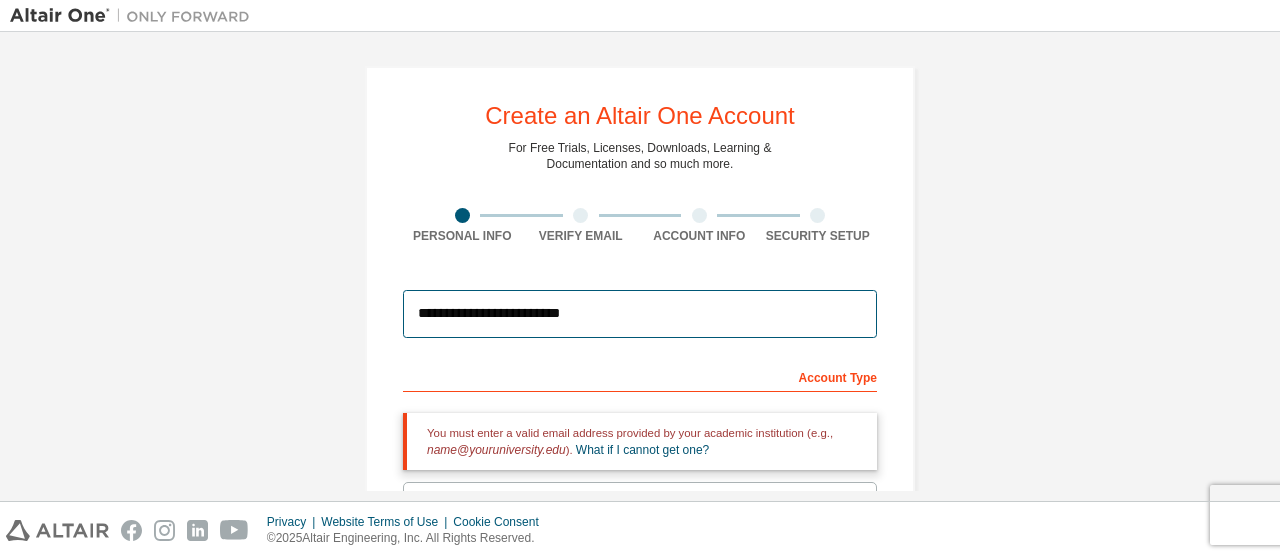 click on "**********" at bounding box center (640, 314) 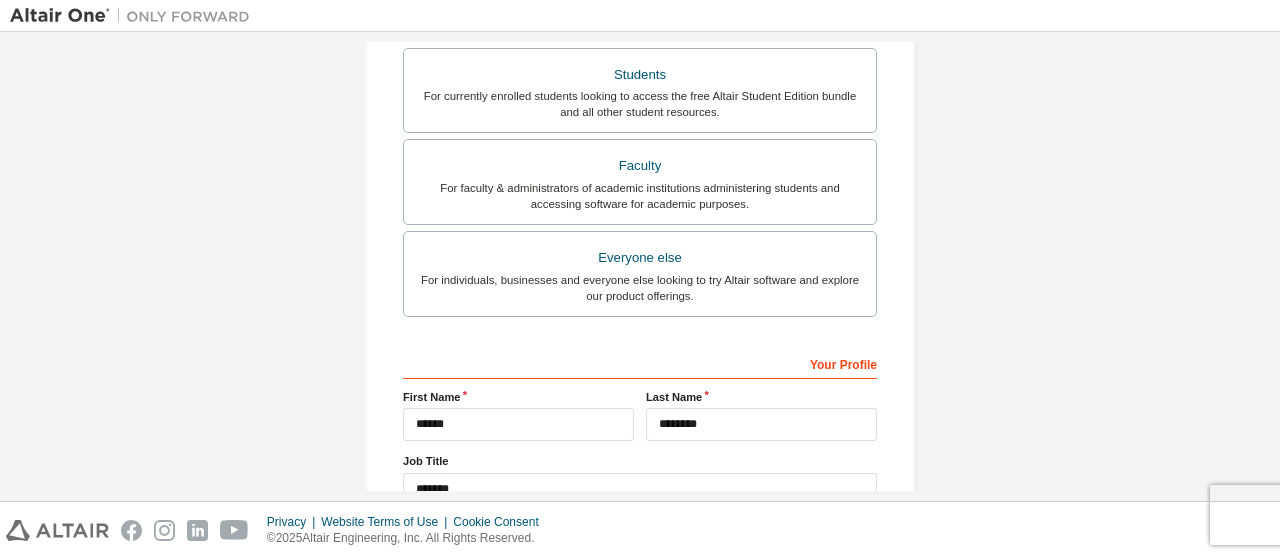 scroll, scrollTop: 672, scrollLeft: 0, axis: vertical 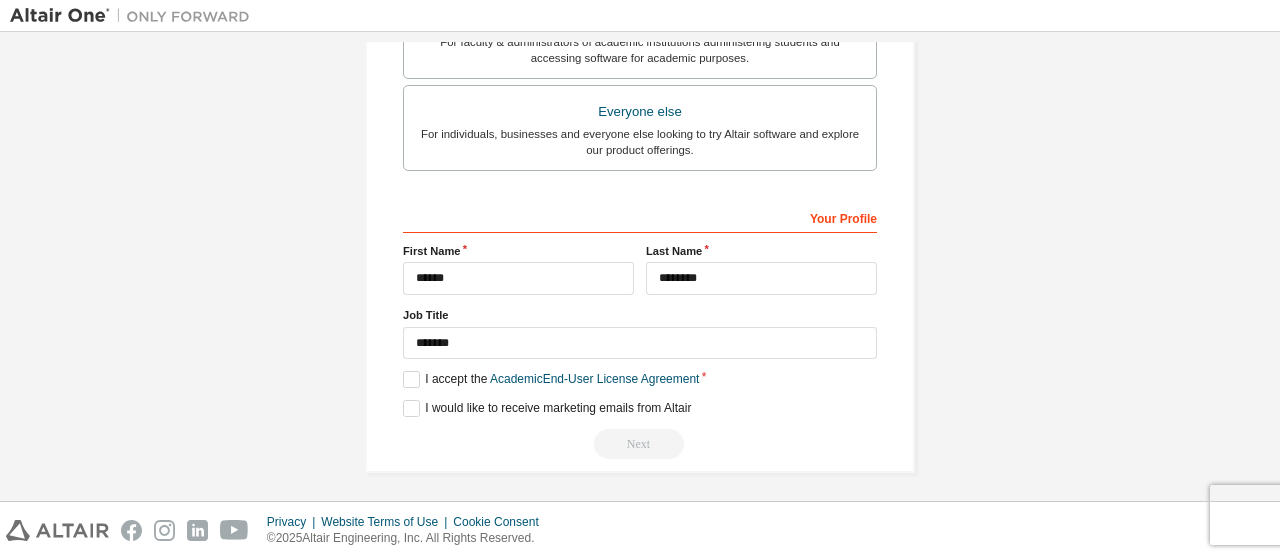 click on "Next" at bounding box center (640, 444) 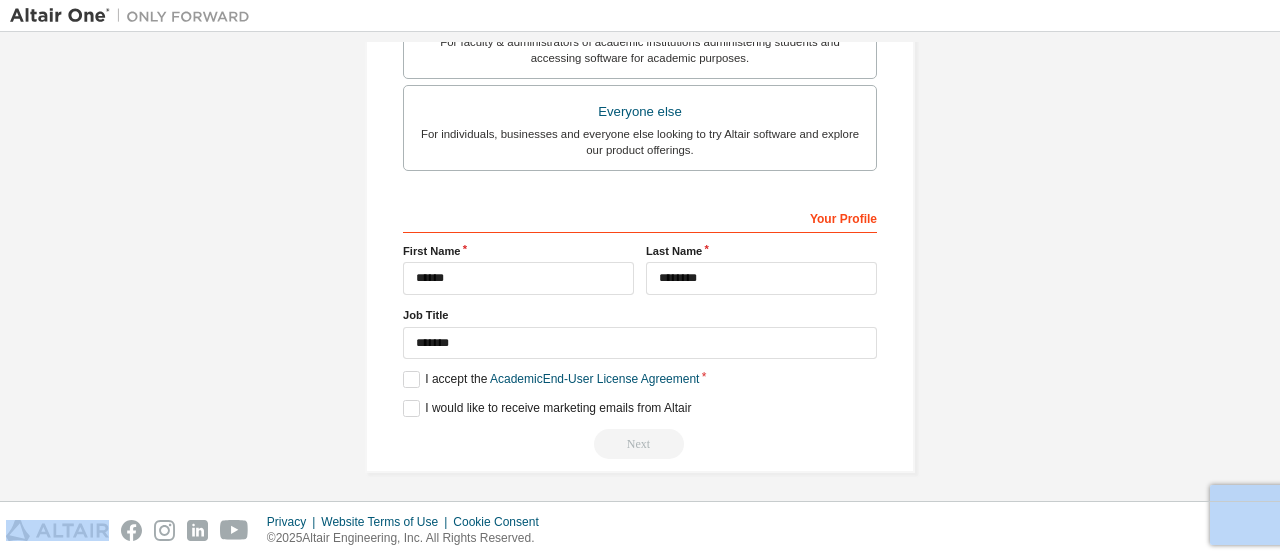 click on "Next" at bounding box center (640, 444) 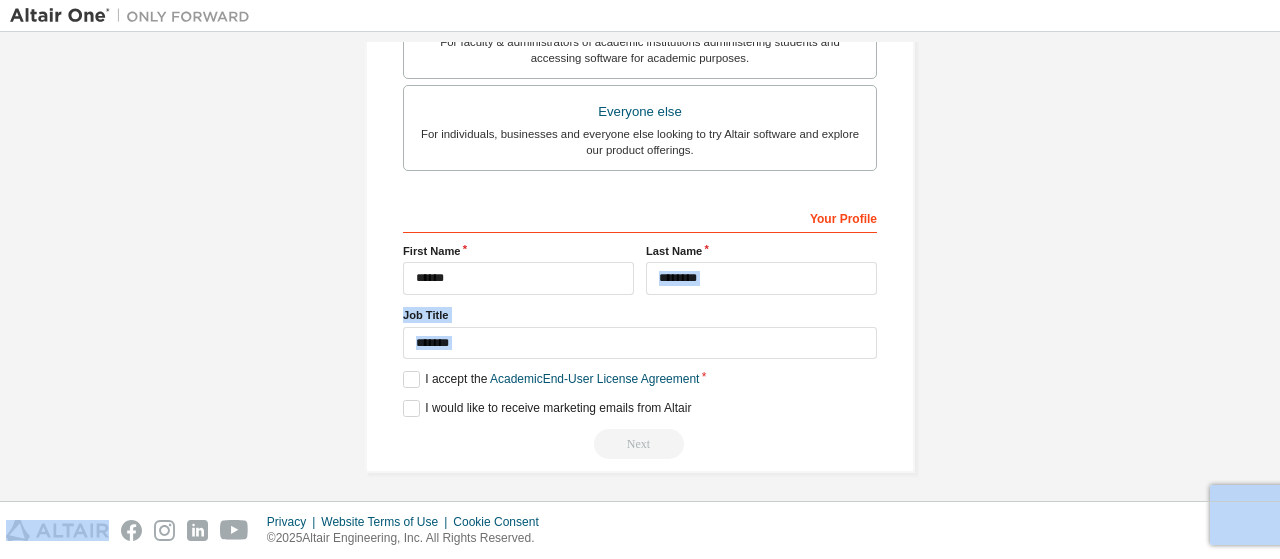 drag, startPoint x: 566, startPoint y: 445, endPoint x: 678, endPoint y: 248, distance: 226.612 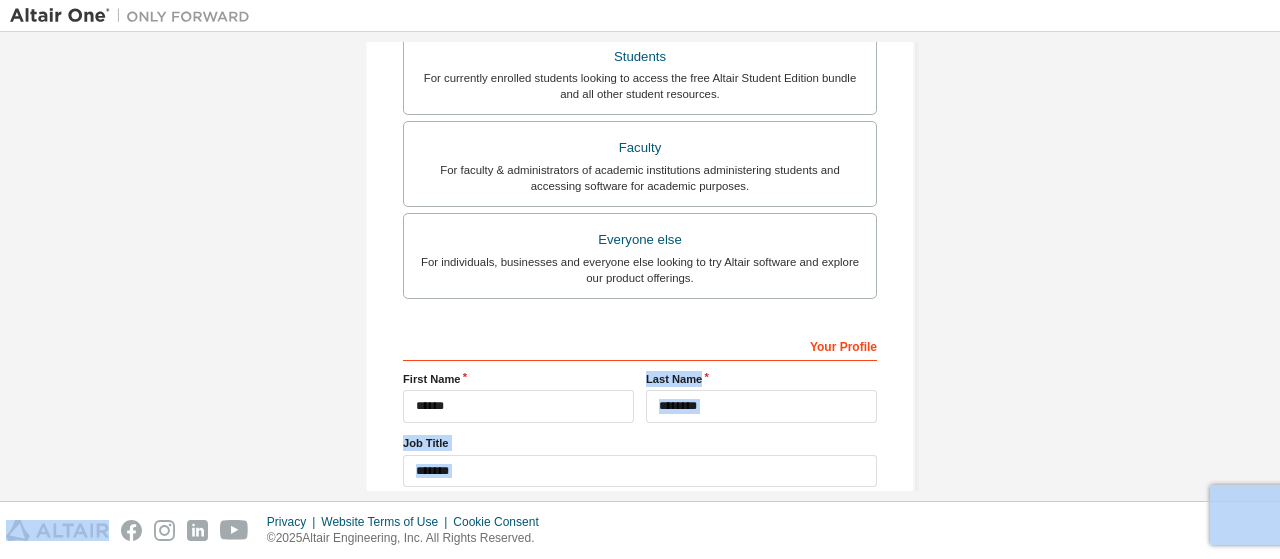 scroll, scrollTop: 480, scrollLeft: 0, axis: vertical 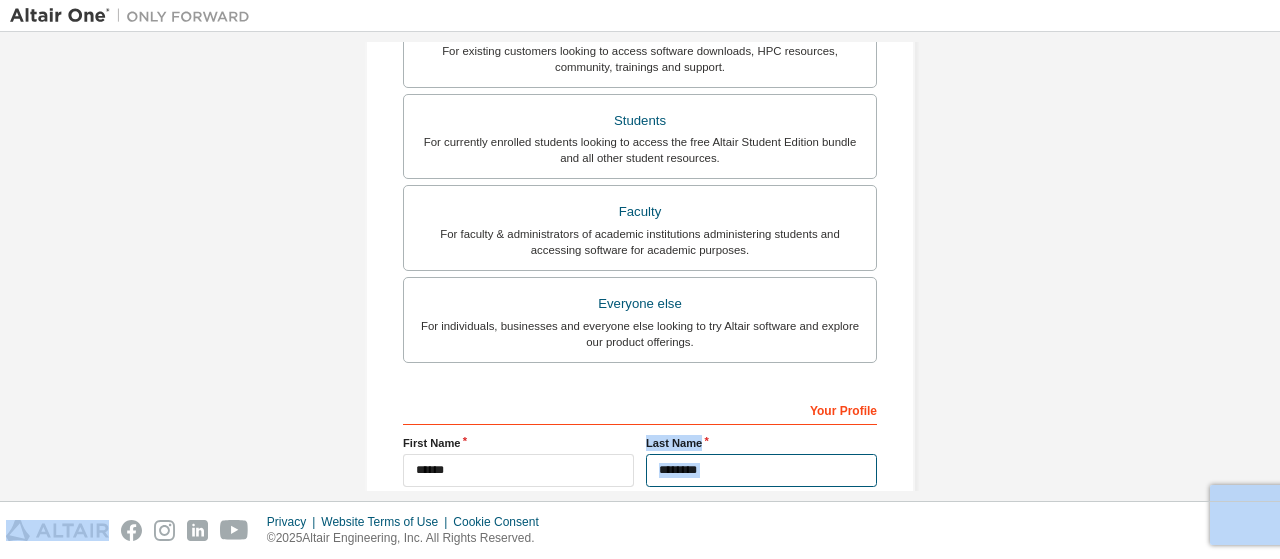 click on "********" at bounding box center [761, 470] 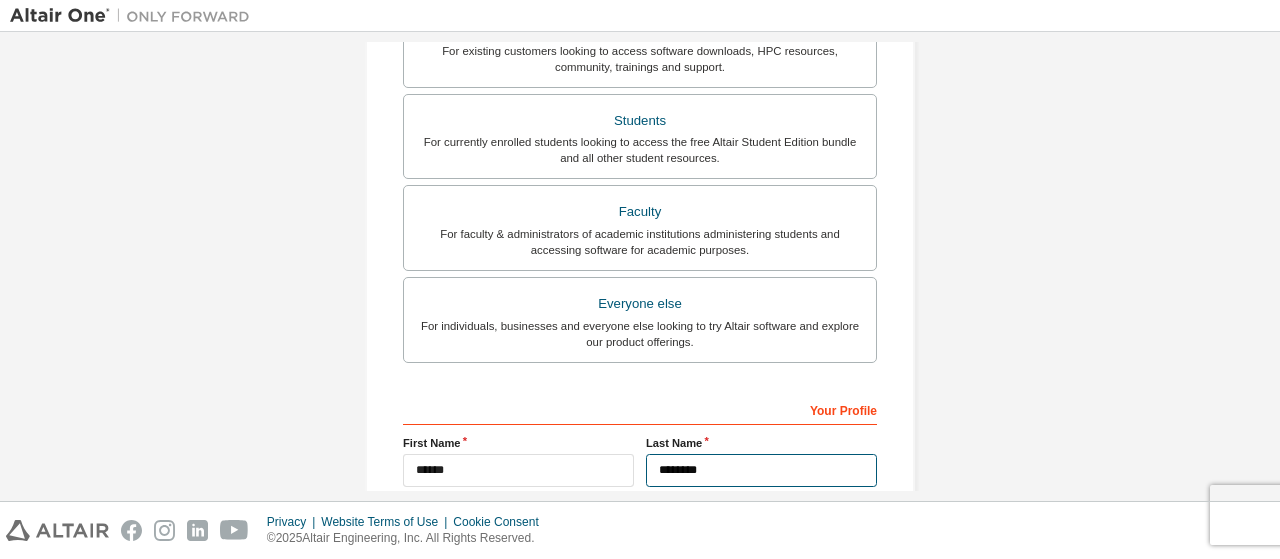 scroll, scrollTop: 672, scrollLeft: 0, axis: vertical 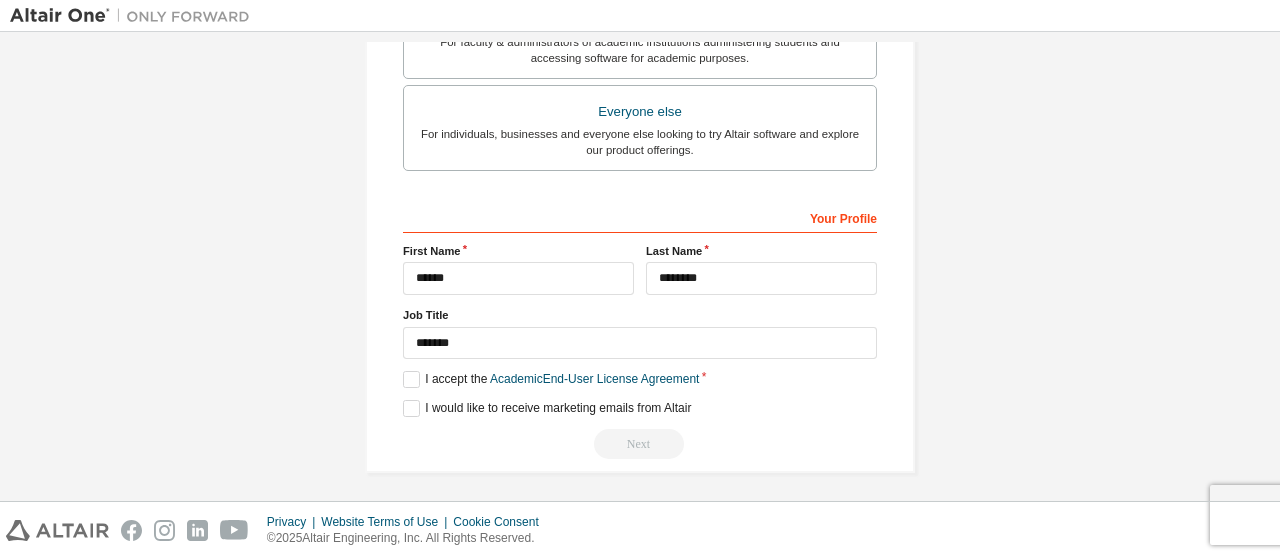click on "**********" at bounding box center [640, -67] 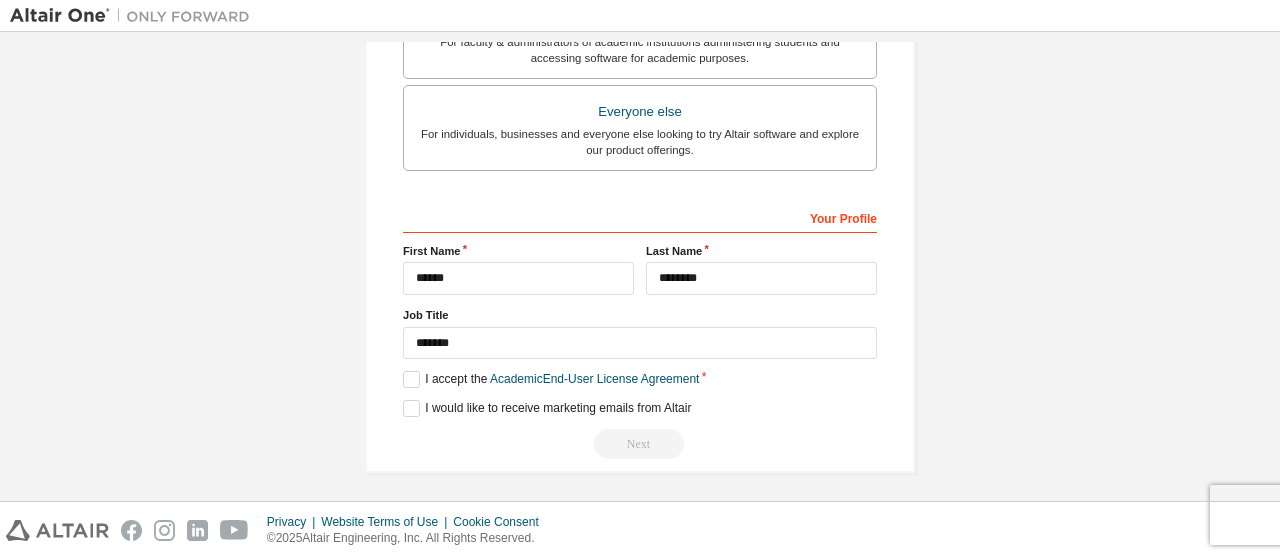 click on "Privacy Website Terms of Use Cookie Consent ©  2025  Altair Engineering, Inc. All Rights Reserved." at bounding box center [640, 530] 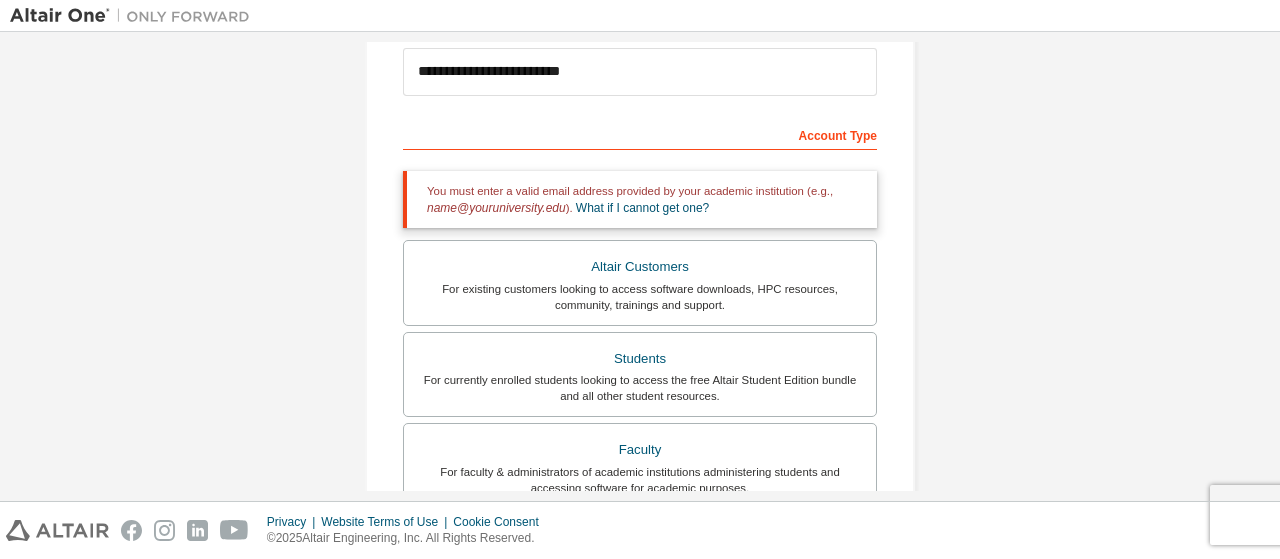 scroll, scrollTop: 0, scrollLeft: 0, axis: both 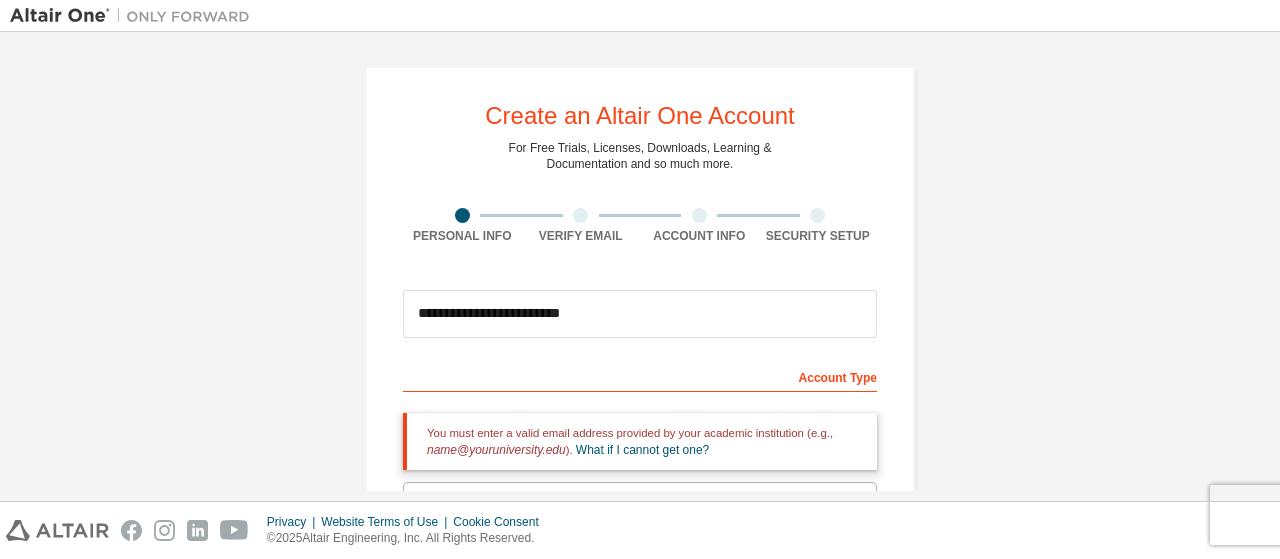 click at bounding box center (581, 215) 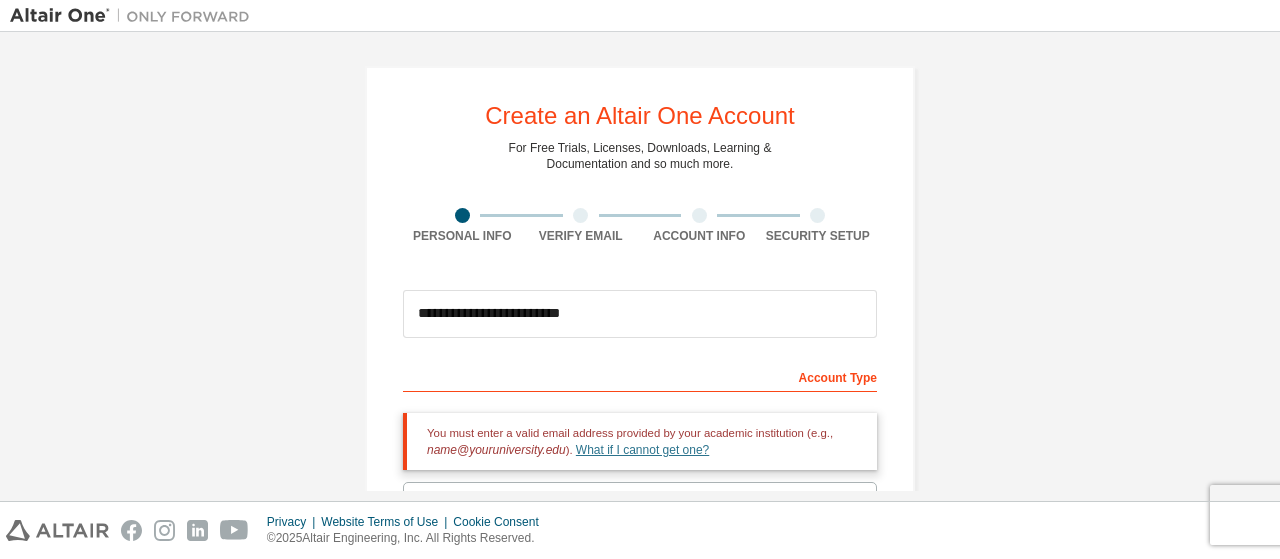 click on "What if I cannot get one?" at bounding box center [642, 450] 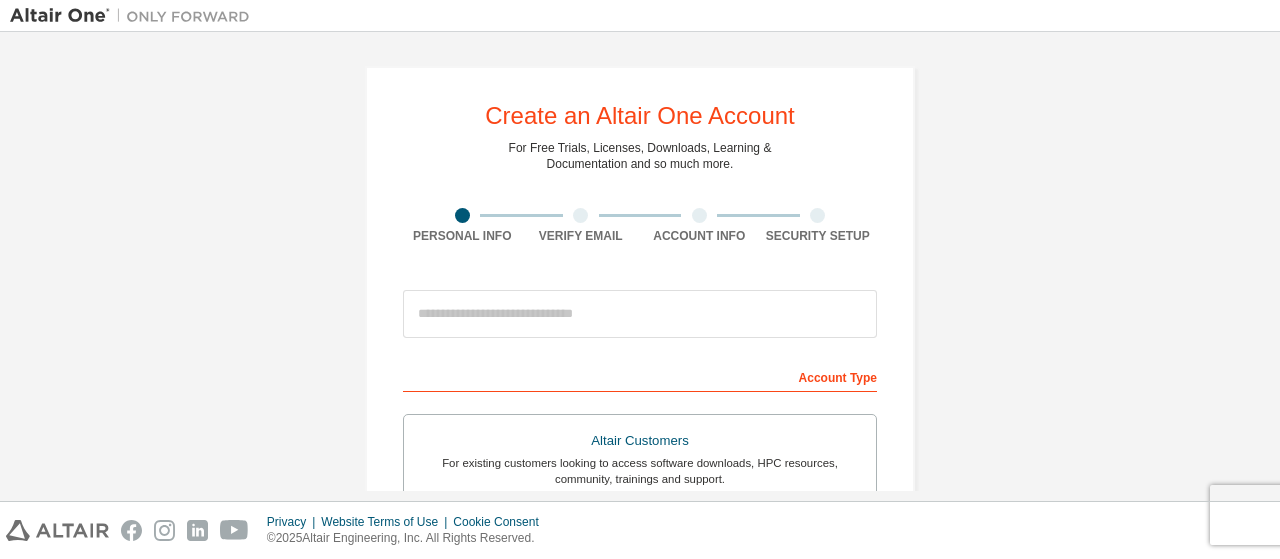 scroll, scrollTop: 0, scrollLeft: 0, axis: both 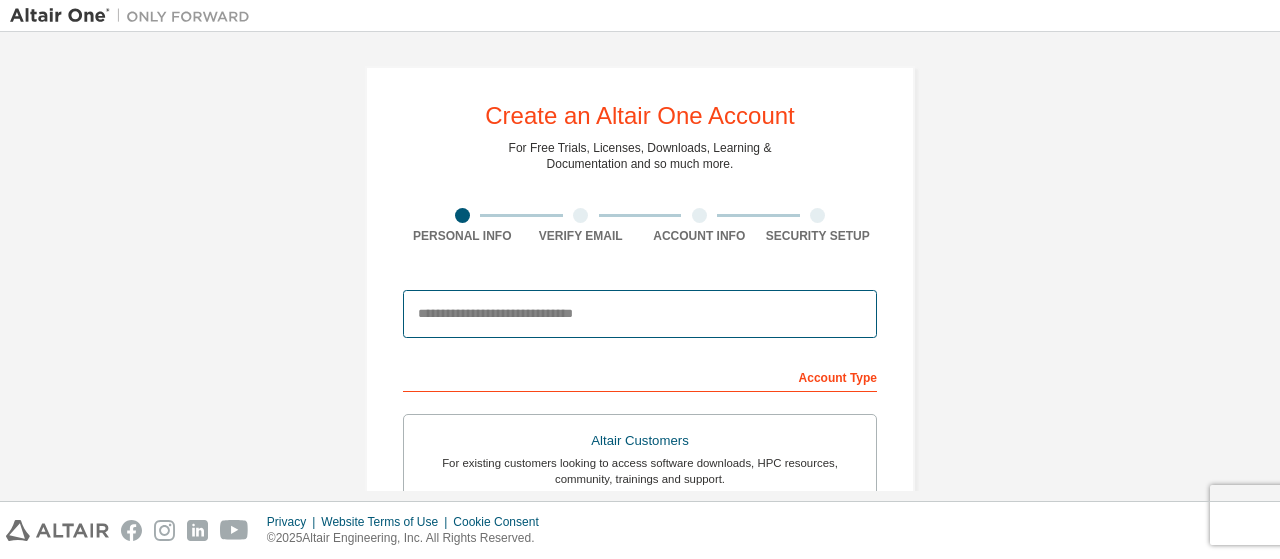 click at bounding box center [640, 314] 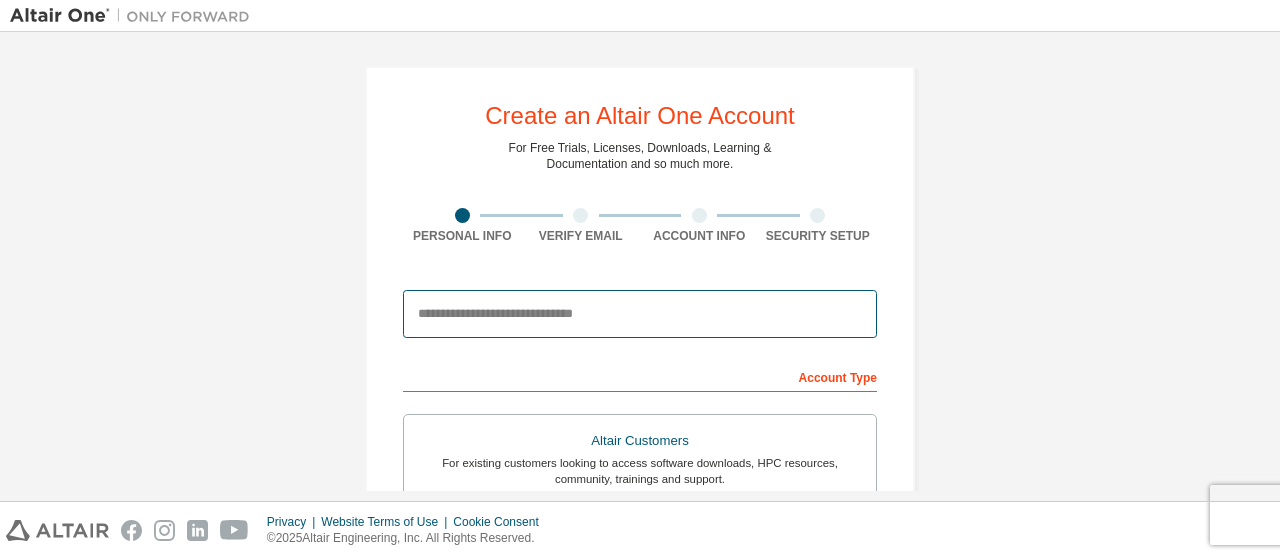type on "**********" 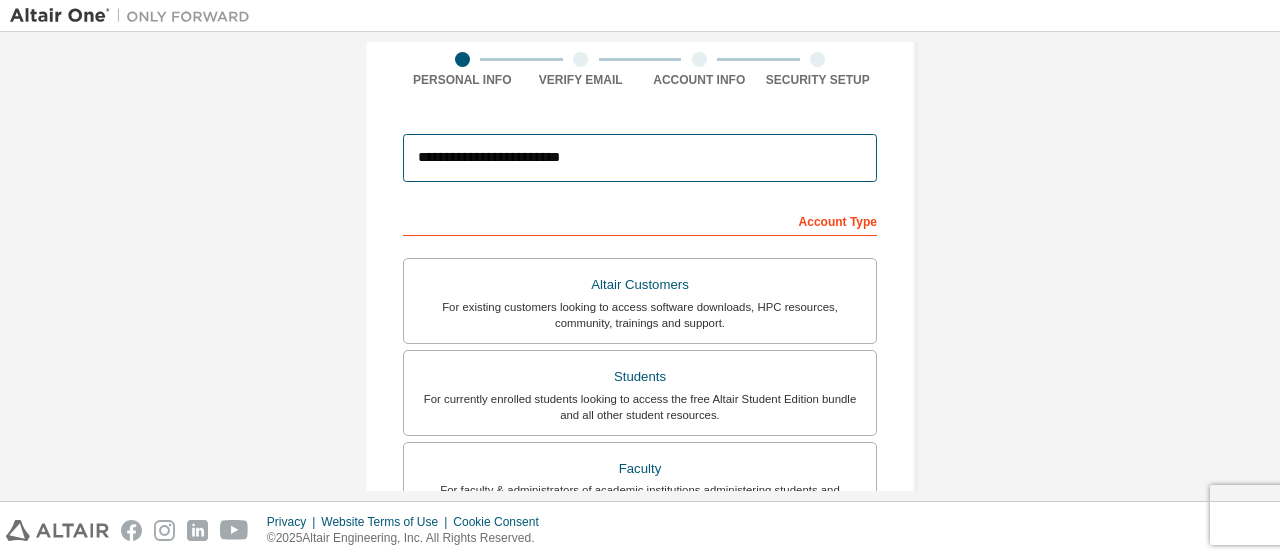 scroll, scrollTop: 157, scrollLeft: 0, axis: vertical 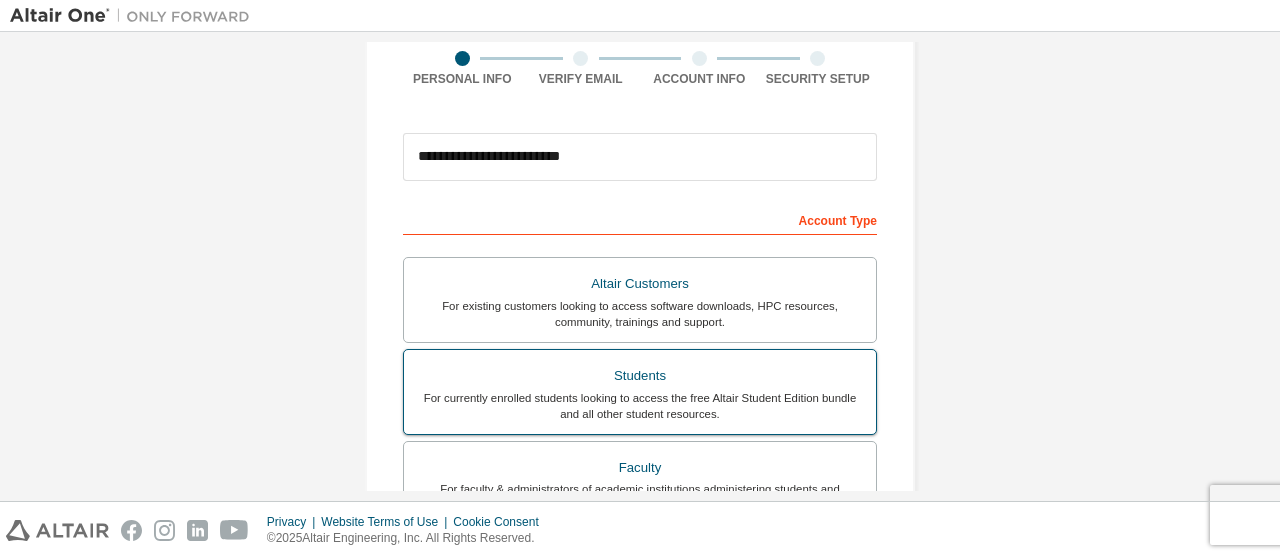 click on "For currently enrolled students looking to access the free Altair Student Edition bundle and all other student resources." at bounding box center [640, 406] 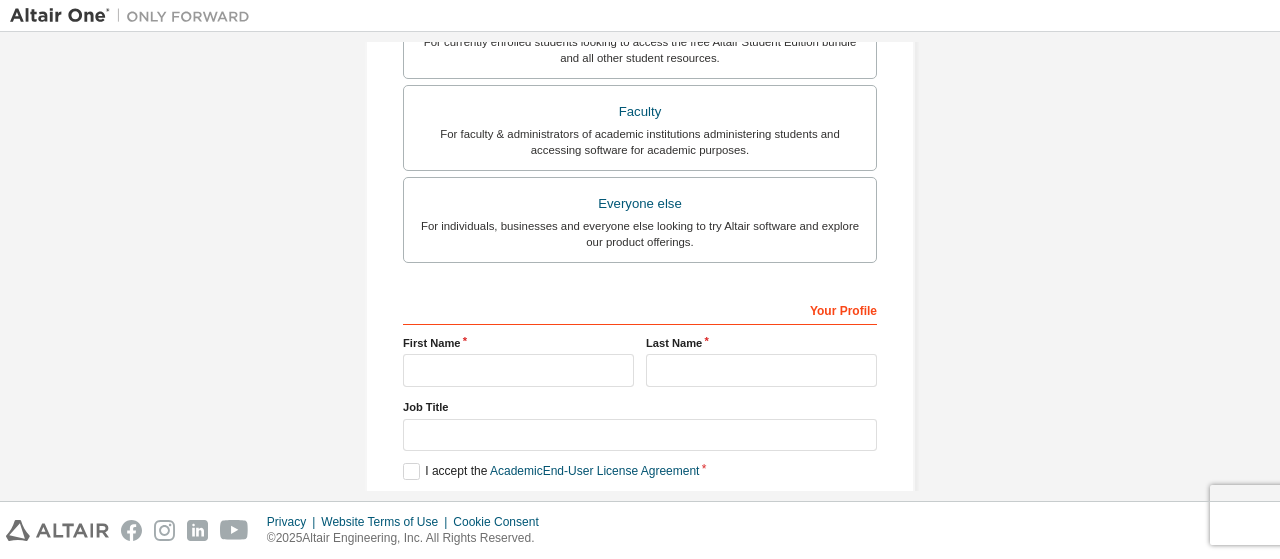 scroll, scrollTop: 590, scrollLeft: 0, axis: vertical 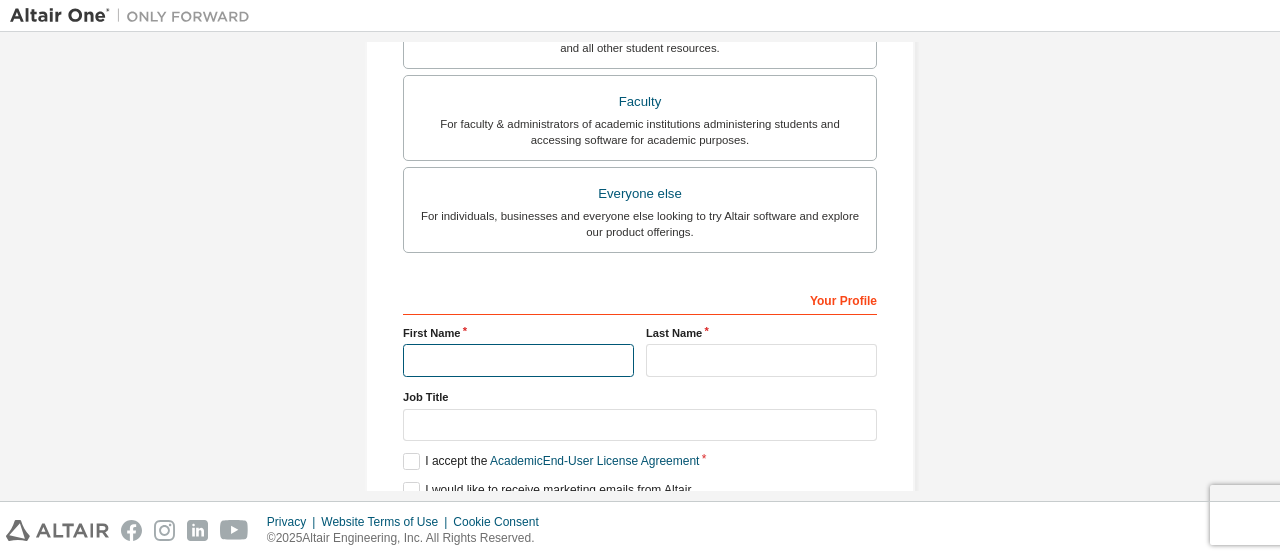 click at bounding box center [518, 360] 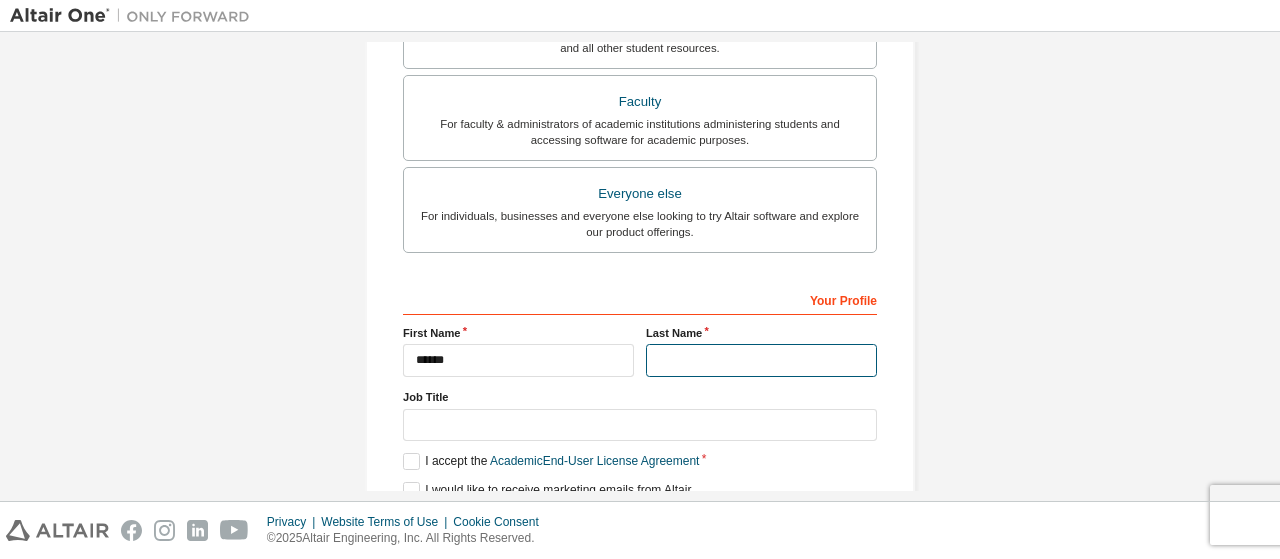 click at bounding box center (761, 360) 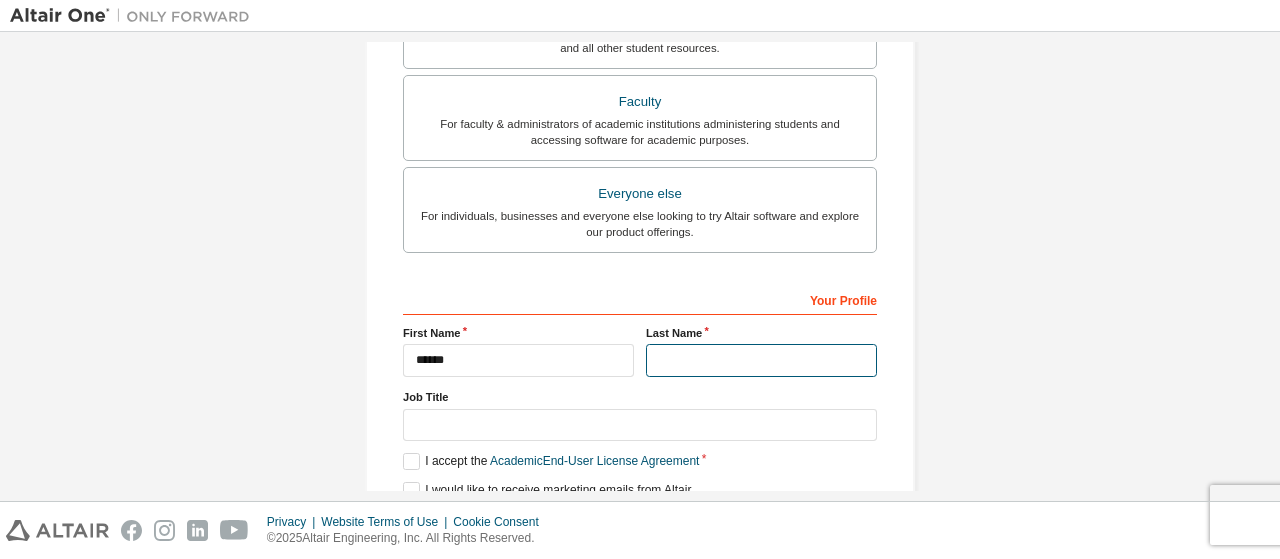type on "********" 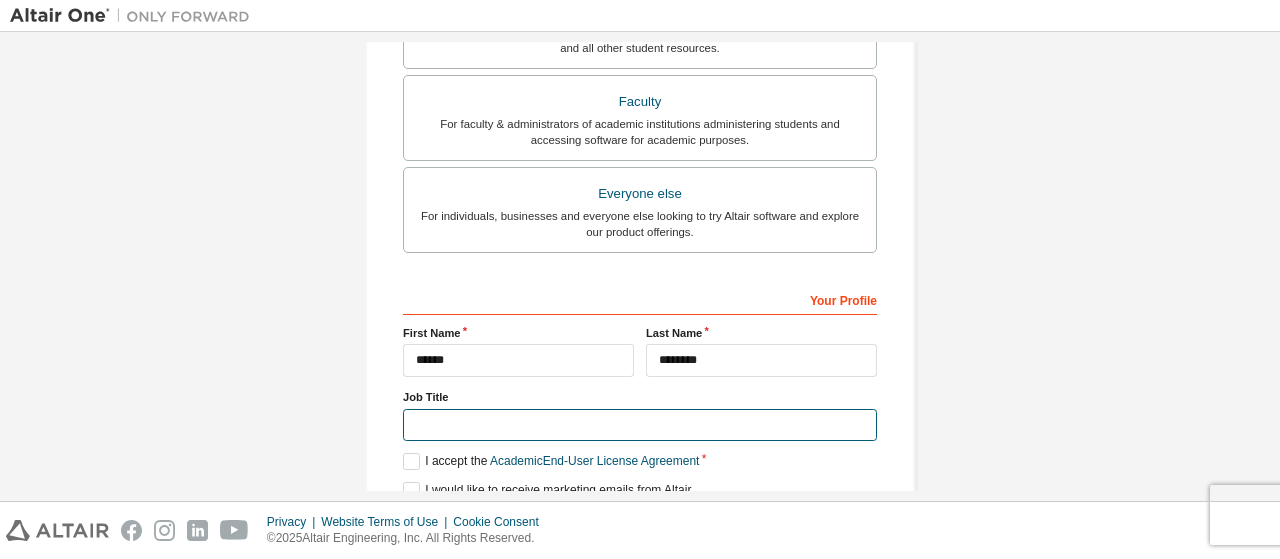 click at bounding box center [640, 425] 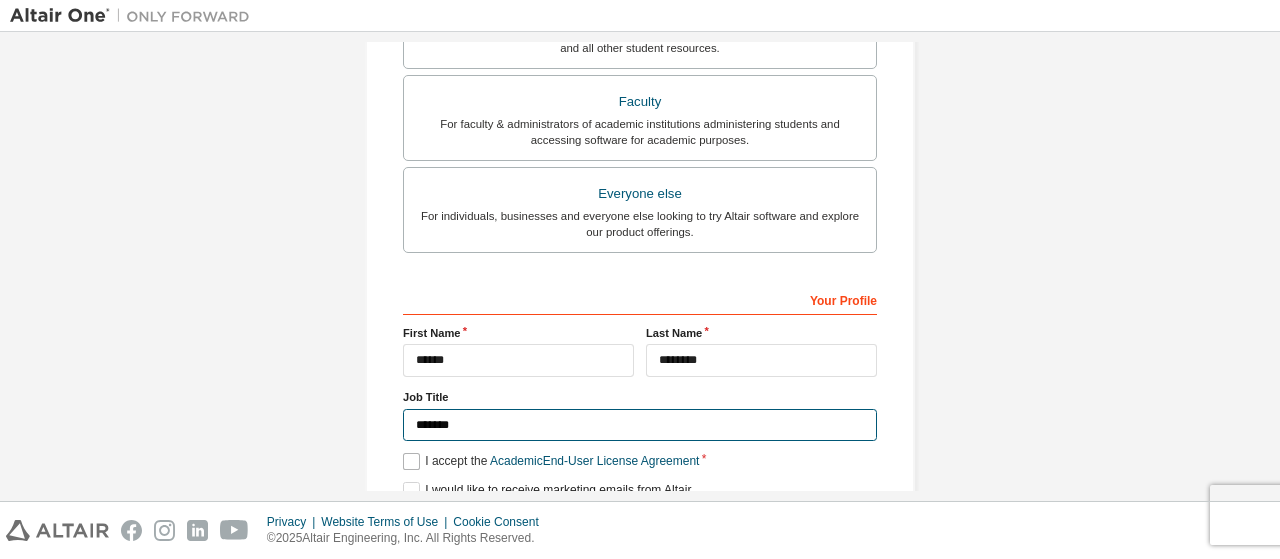 type on "*******" 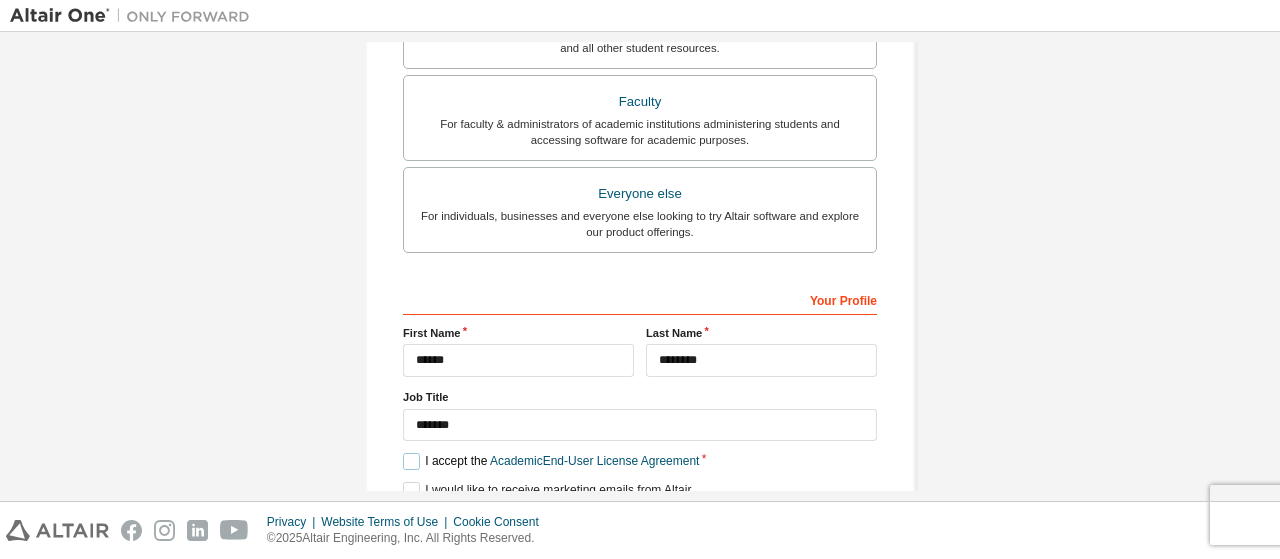 click on "I accept the   Academic   End-User License Agreement" at bounding box center [551, 461] 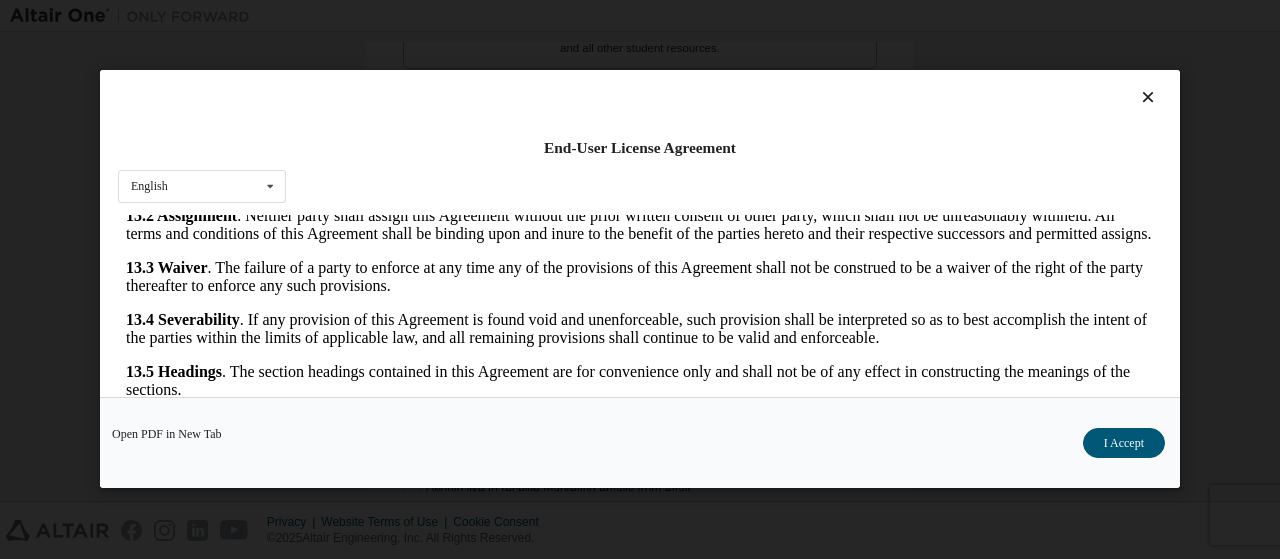 scroll, scrollTop: 3354, scrollLeft: 0, axis: vertical 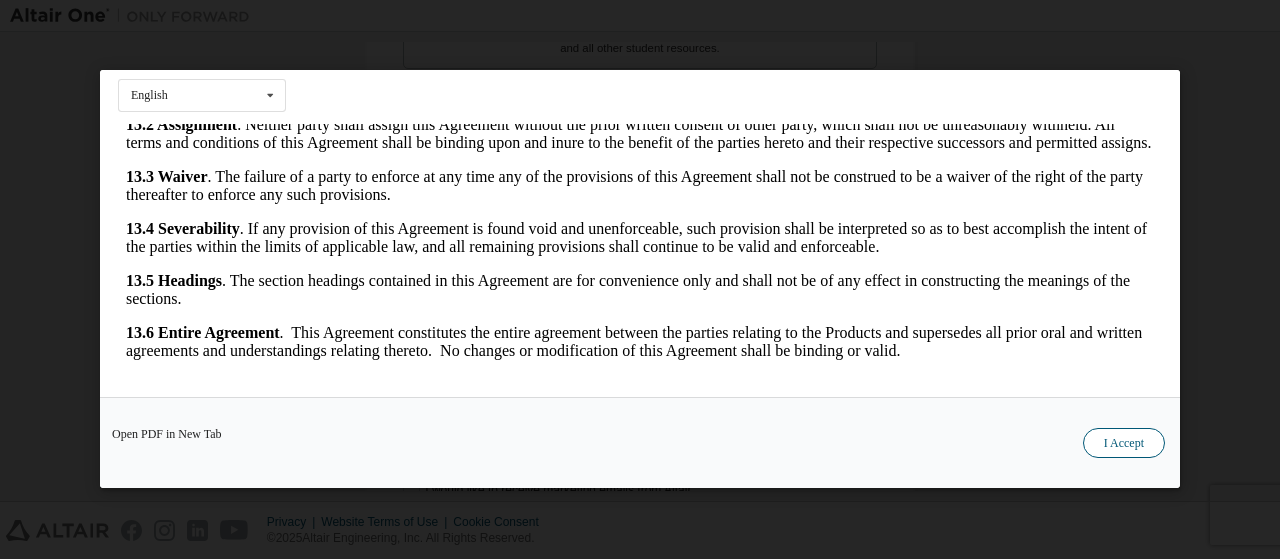 click on "I Accept" at bounding box center (1124, 444) 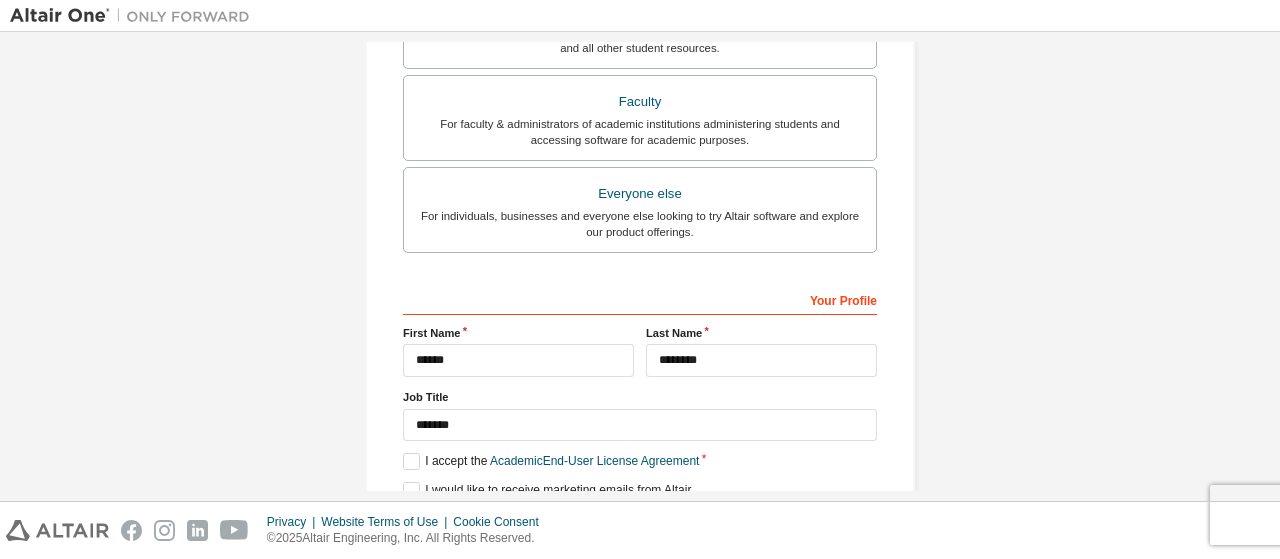 scroll, scrollTop: 672, scrollLeft: 0, axis: vertical 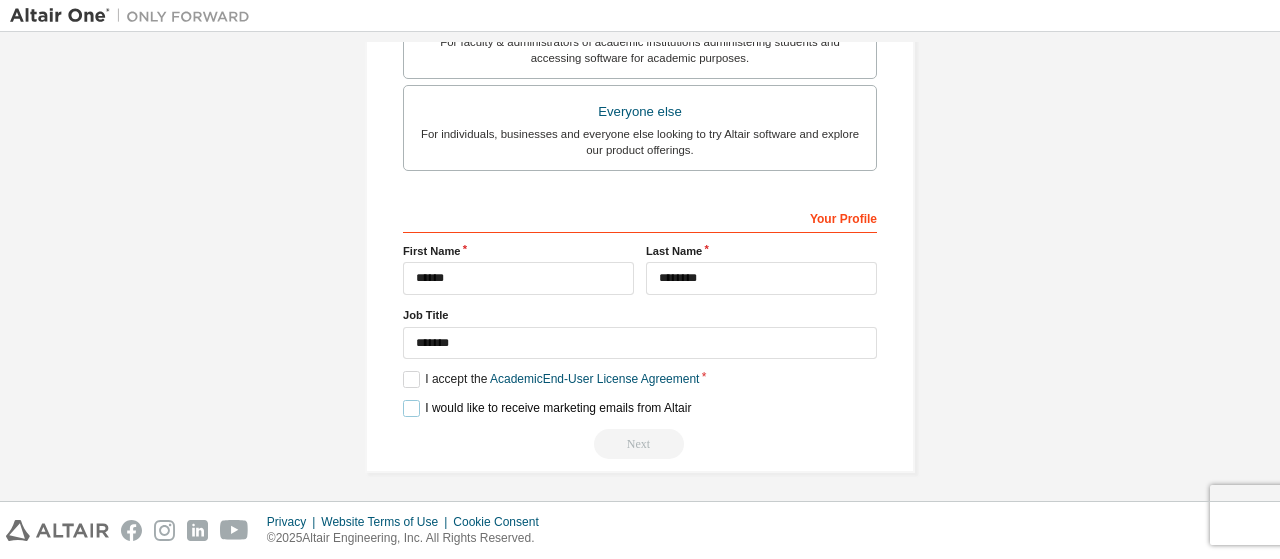 click on "I would like to receive marketing emails from Altair" at bounding box center (547, 408) 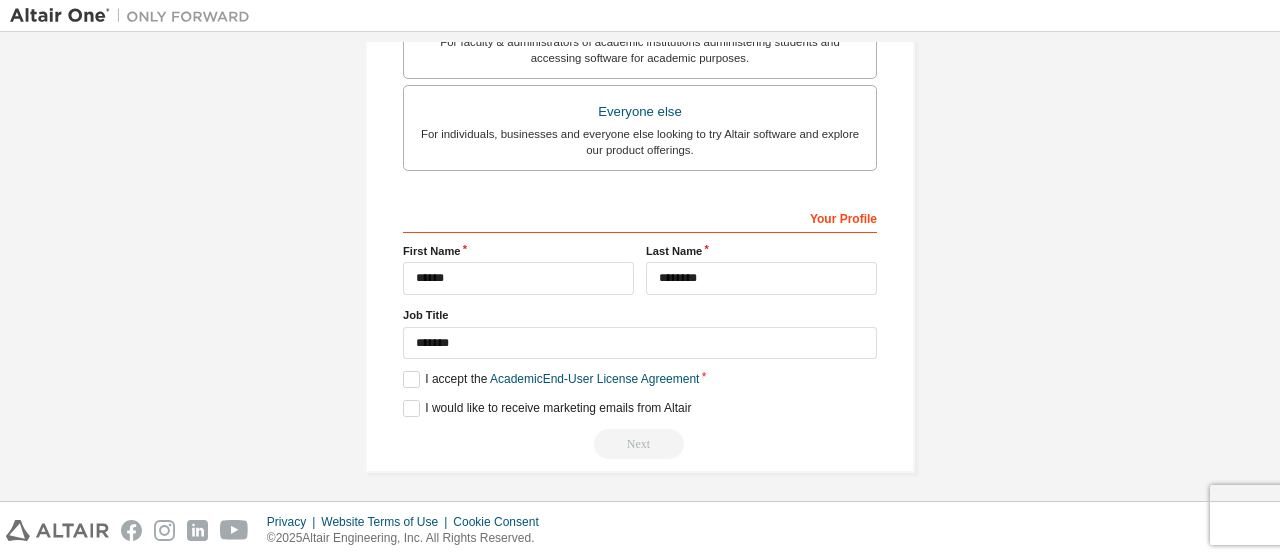 click on "Next" at bounding box center (640, 444) 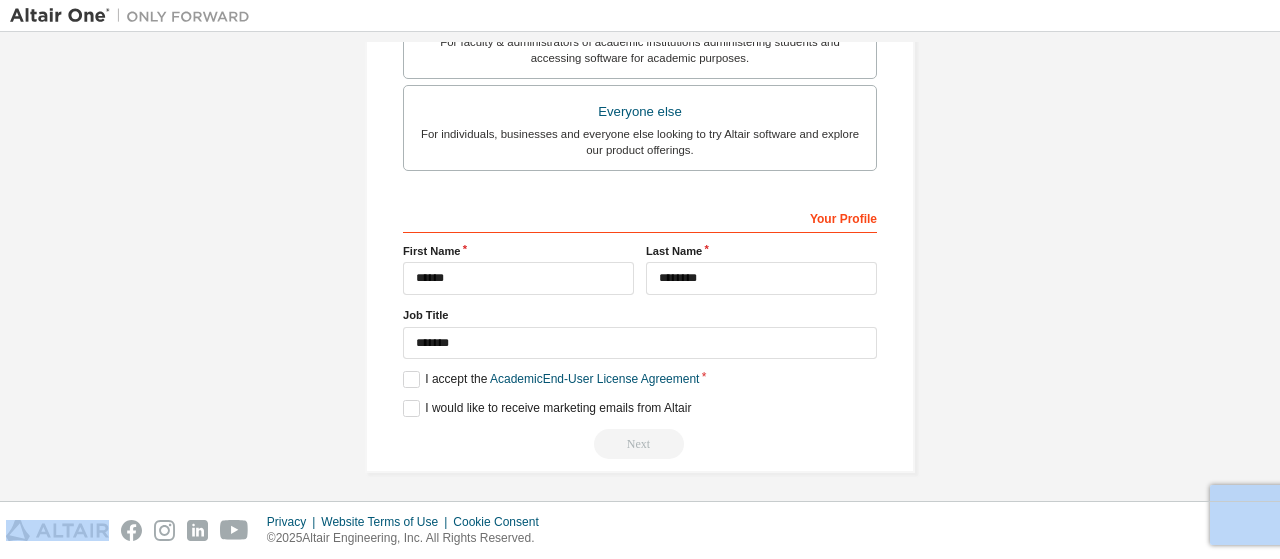 click on "Next" at bounding box center (640, 444) 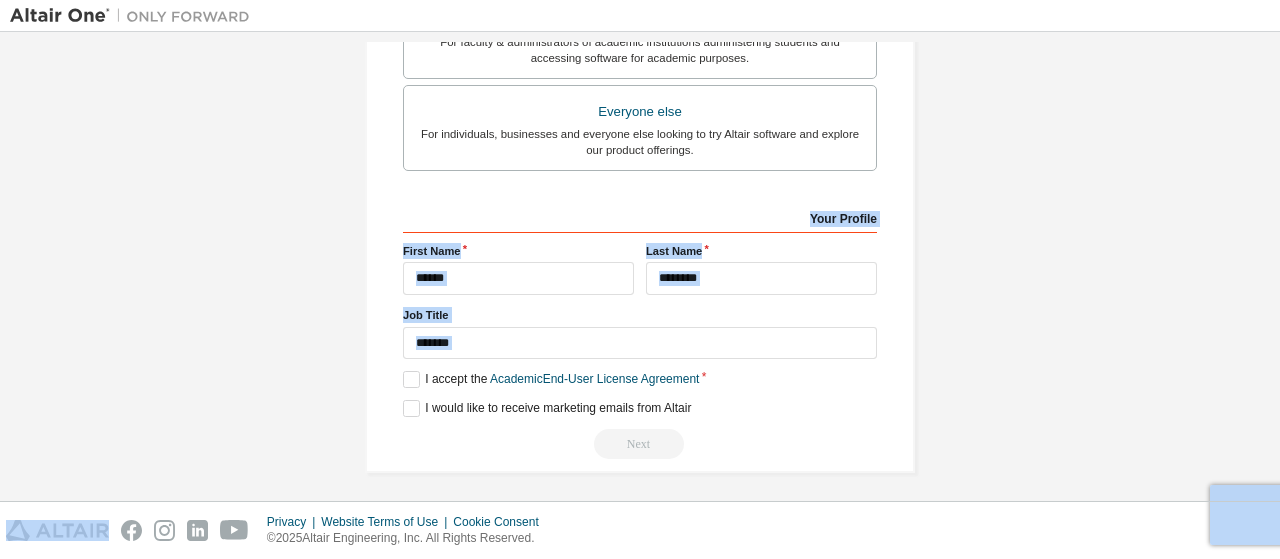 drag, startPoint x: 636, startPoint y: 442, endPoint x: 844, endPoint y: 223, distance: 302.03476 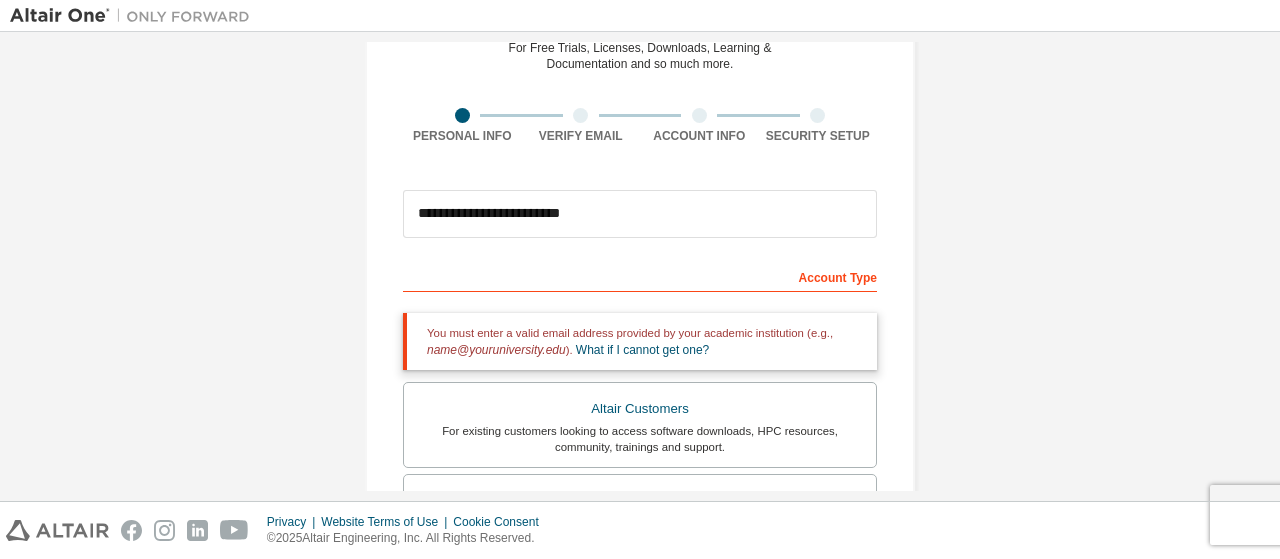 scroll, scrollTop: 0, scrollLeft: 0, axis: both 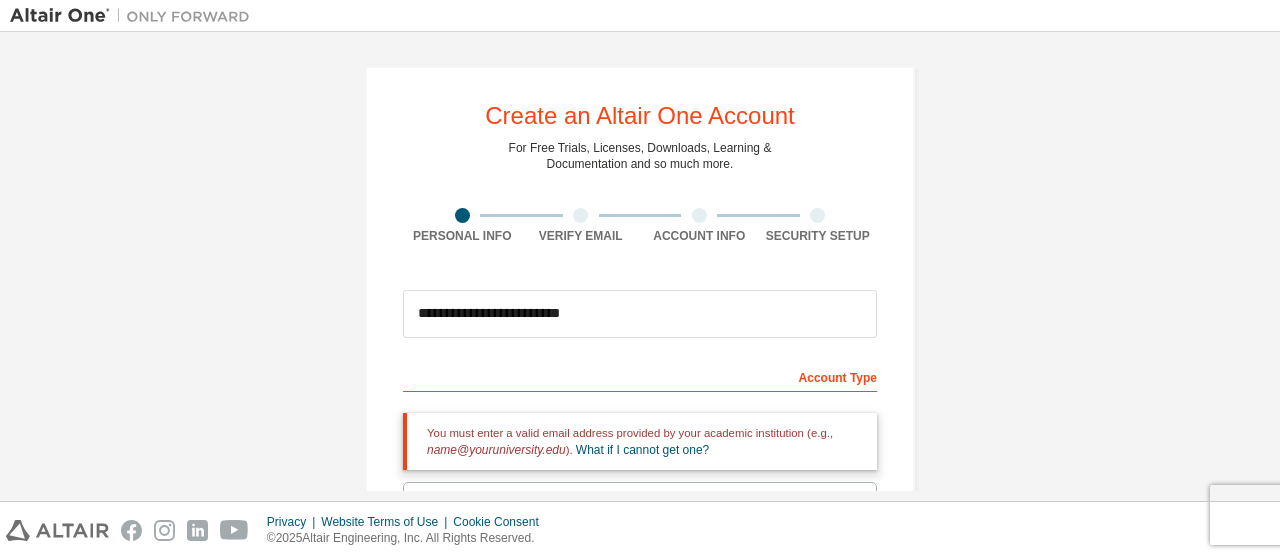 click on "Account Type" at bounding box center (640, 376) 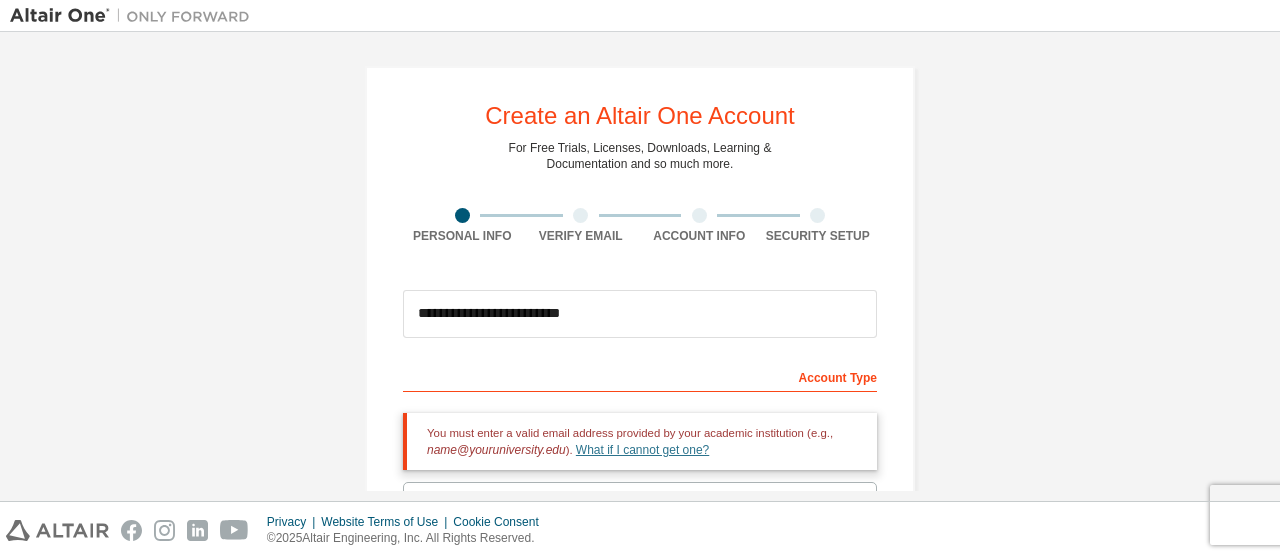 click on "What if I cannot get one?" at bounding box center (642, 450) 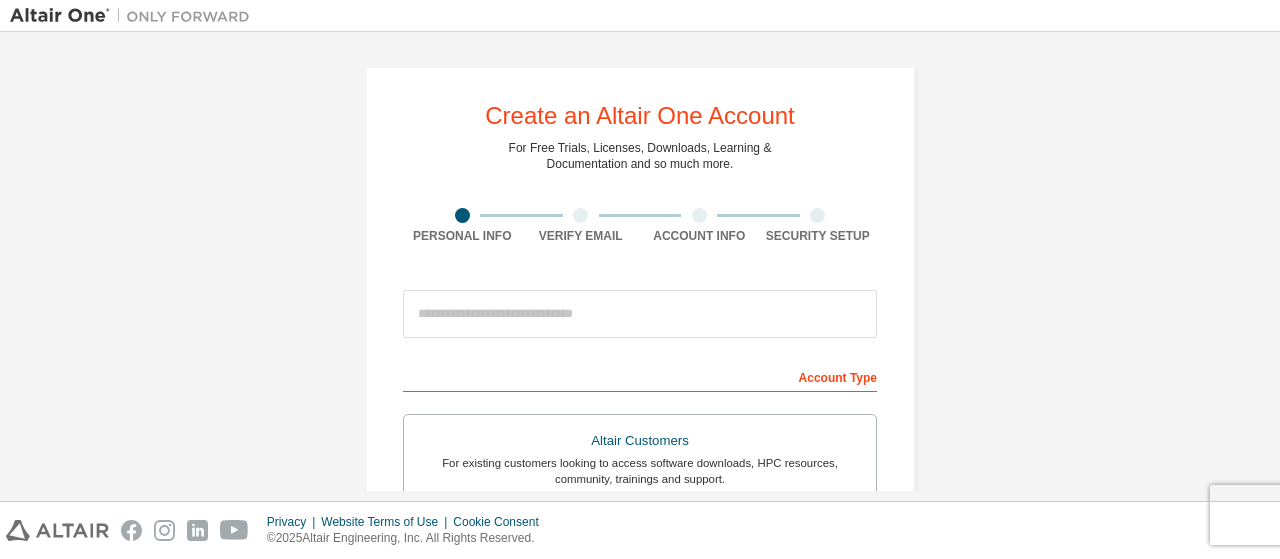 scroll, scrollTop: 0, scrollLeft: 0, axis: both 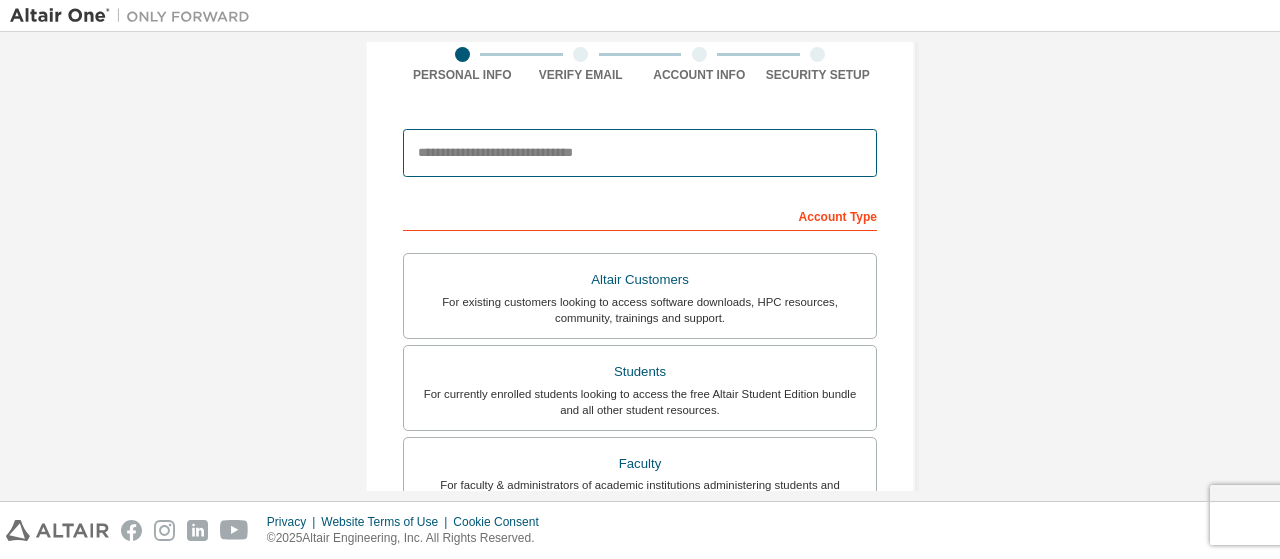 click at bounding box center [640, 153] 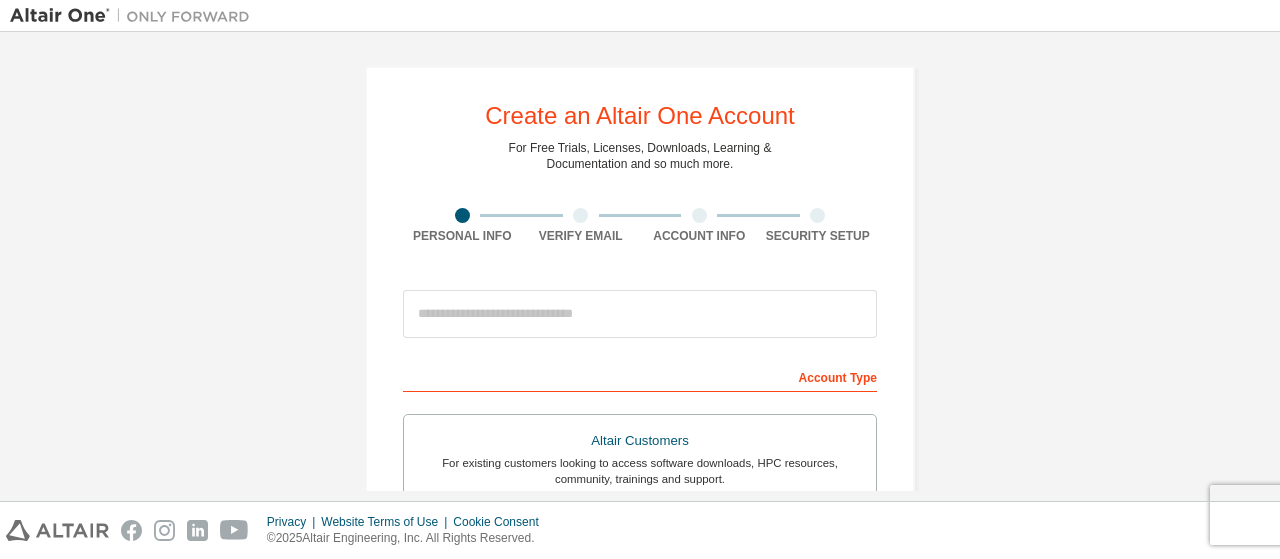 scroll, scrollTop: 0, scrollLeft: 0, axis: both 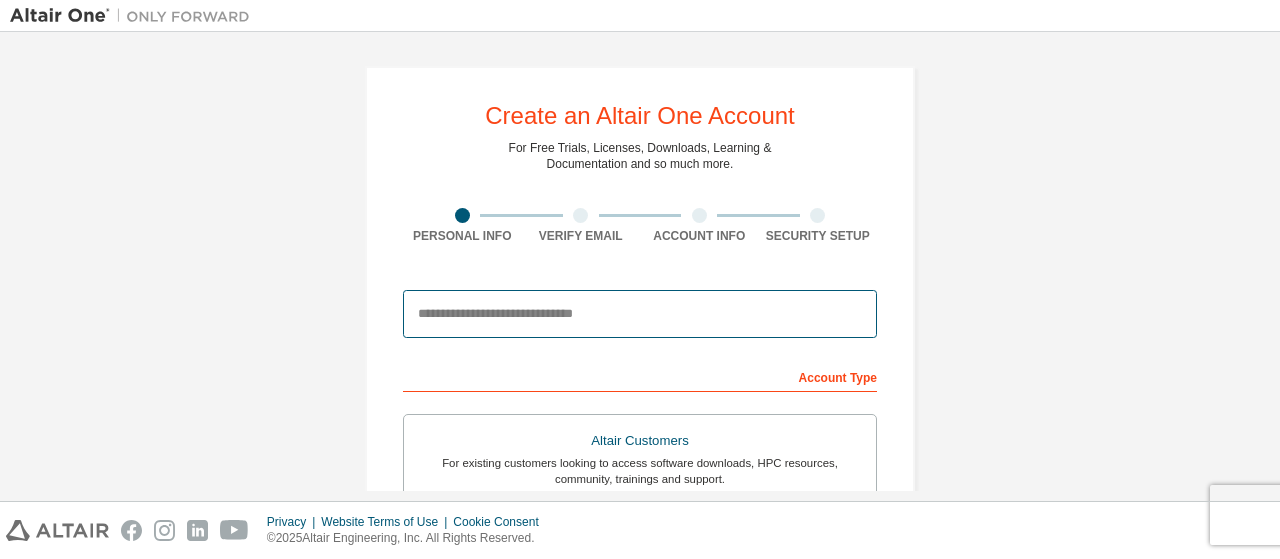 click at bounding box center (640, 314) 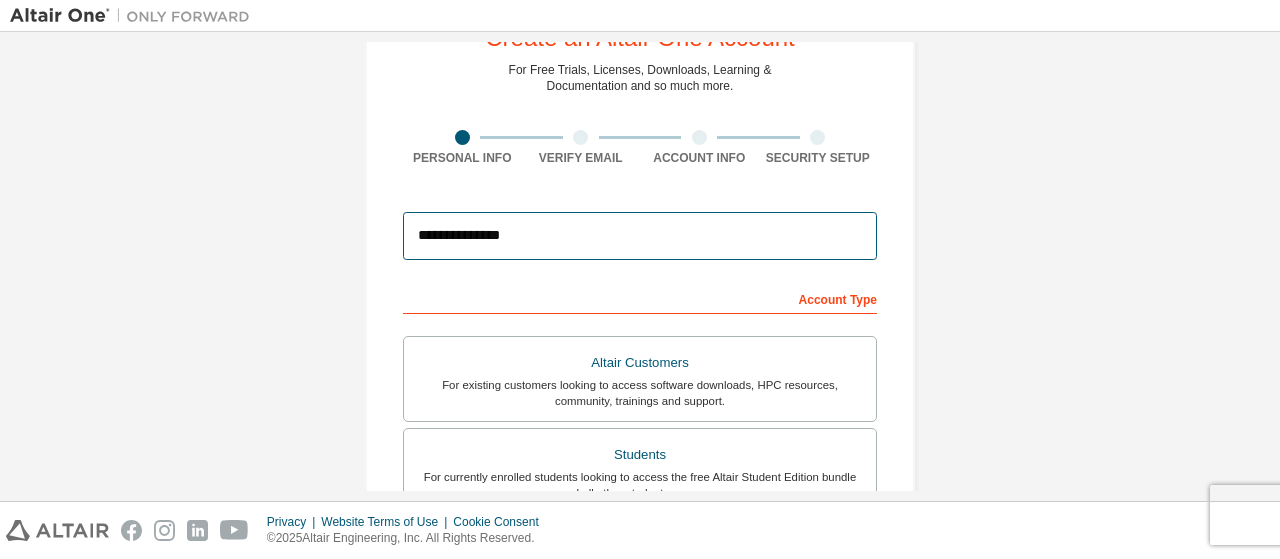 scroll, scrollTop: 90, scrollLeft: 0, axis: vertical 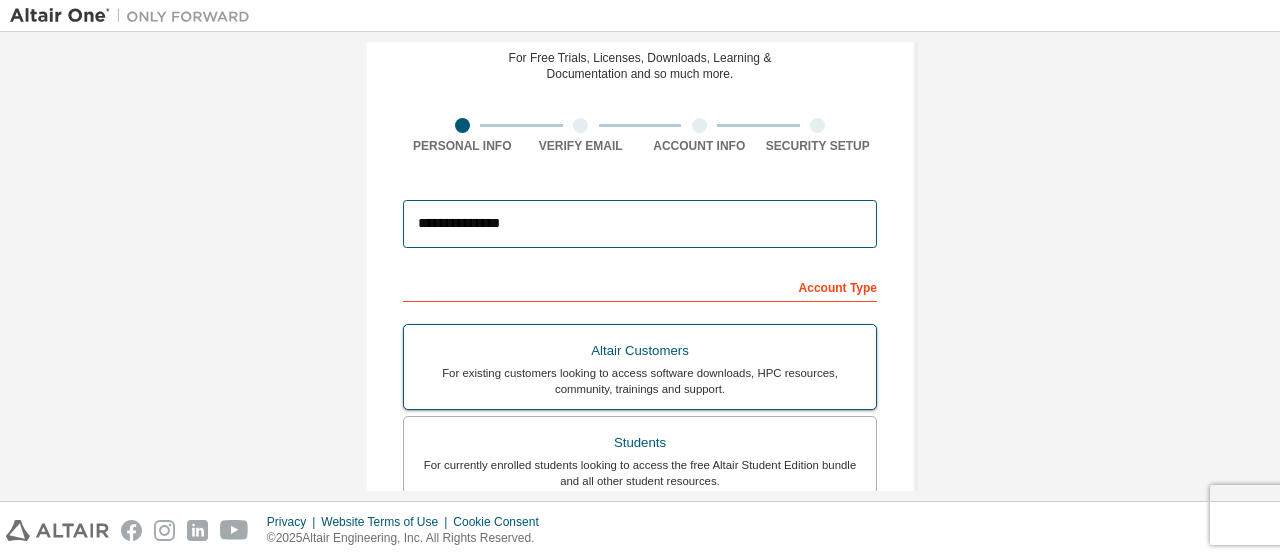 type on "**********" 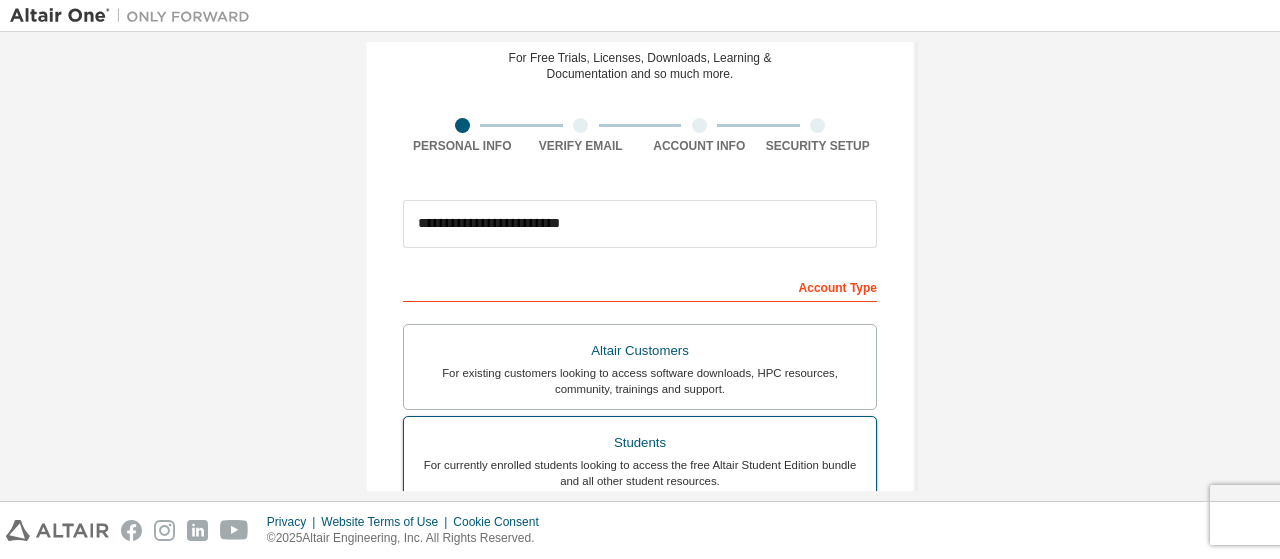 click on "Students" at bounding box center [640, 443] 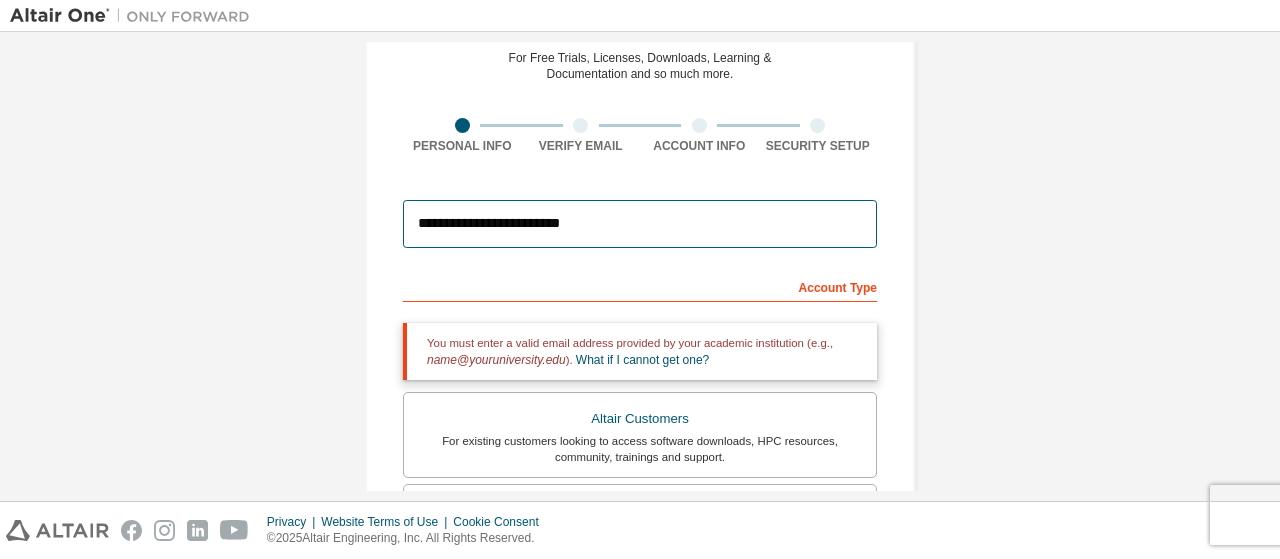click on "**********" at bounding box center (640, 224) 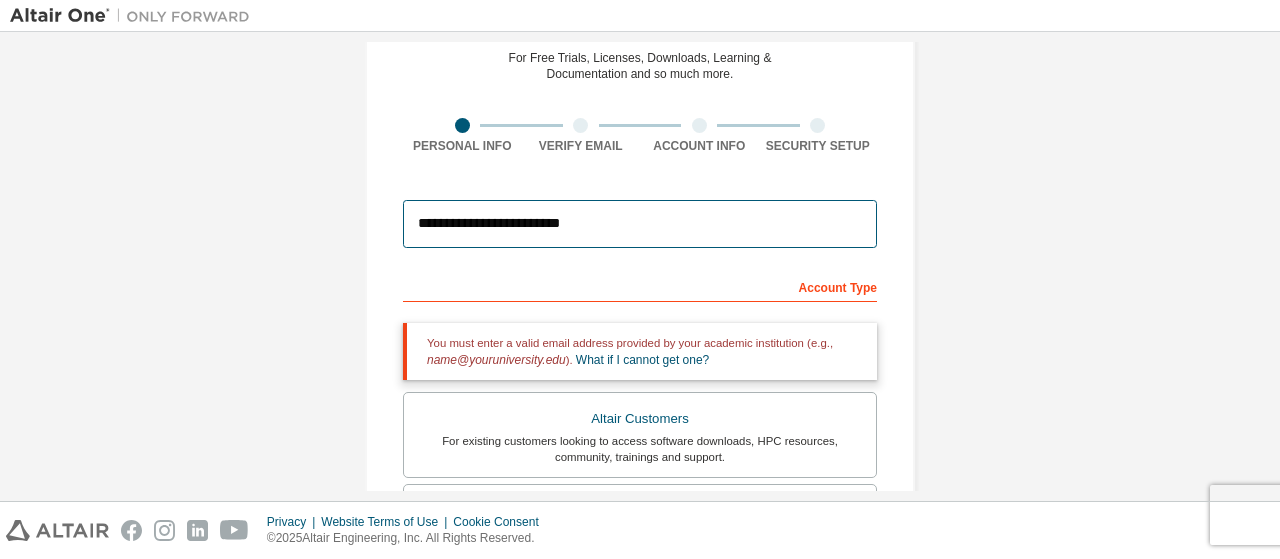click on "**********" at bounding box center [640, 224] 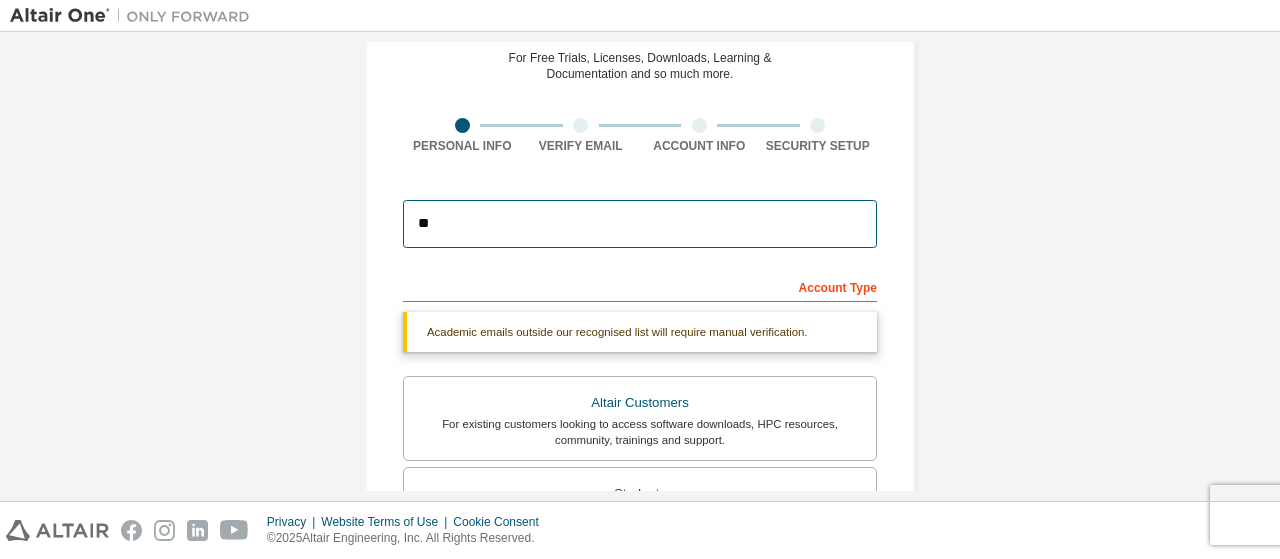 type on "*" 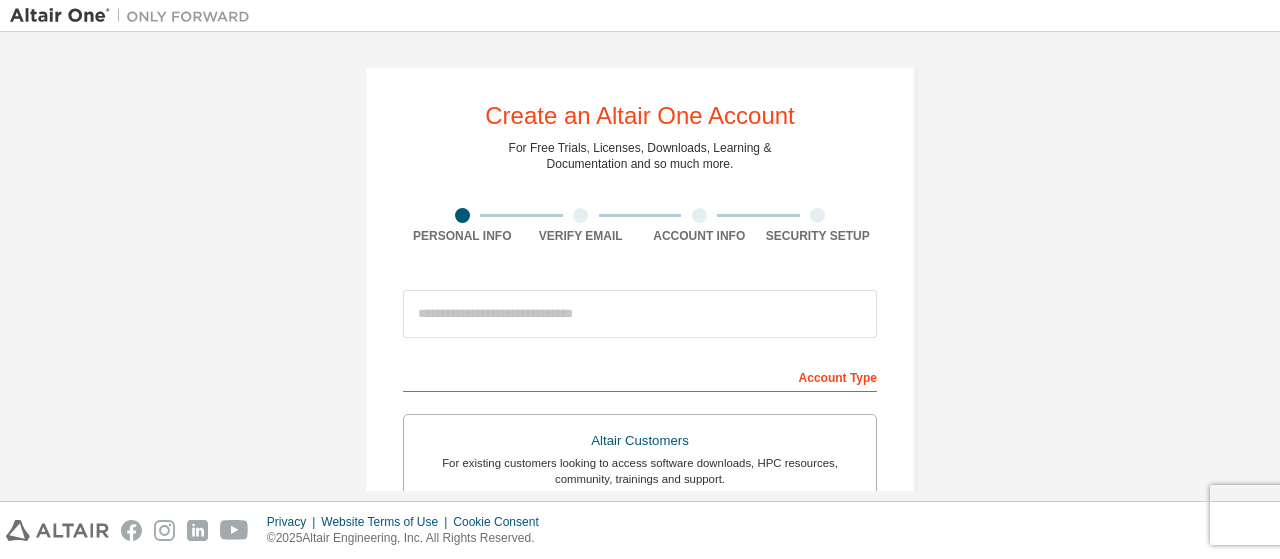 scroll, scrollTop: 0, scrollLeft: 0, axis: both 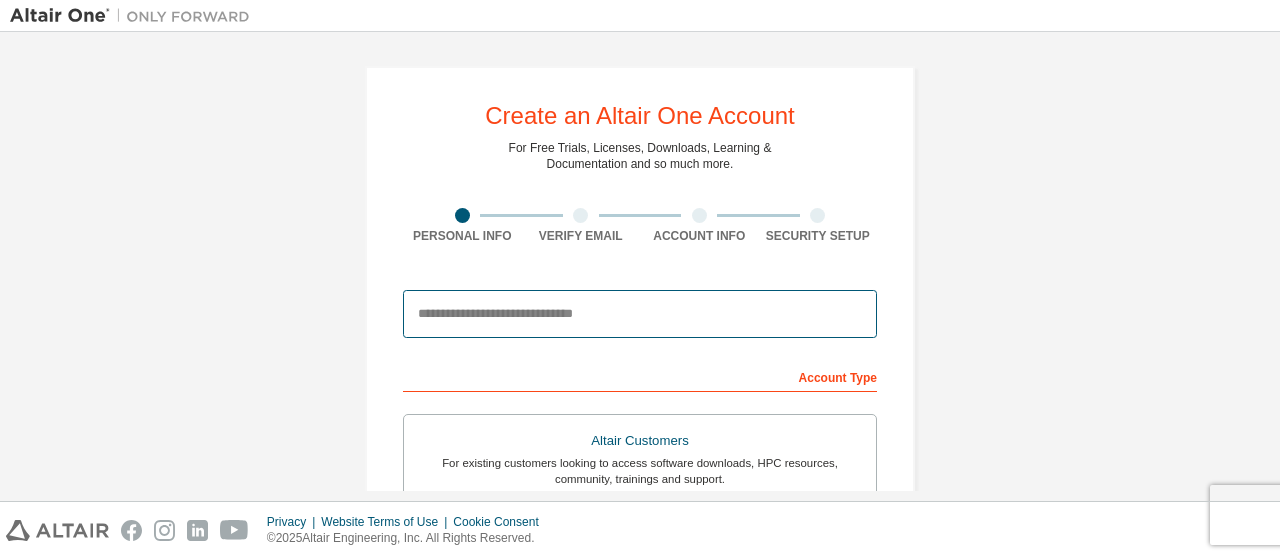 click at bounding box center [640, 314] 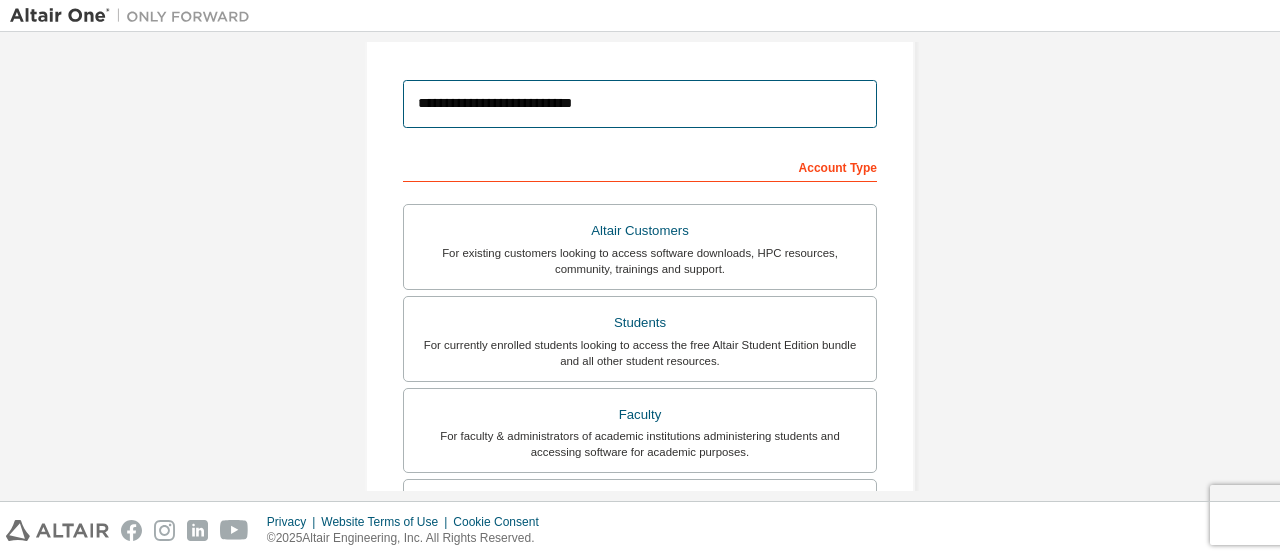 scroll, scrollTop: 211, scrollLeft: 0, axis: vertical 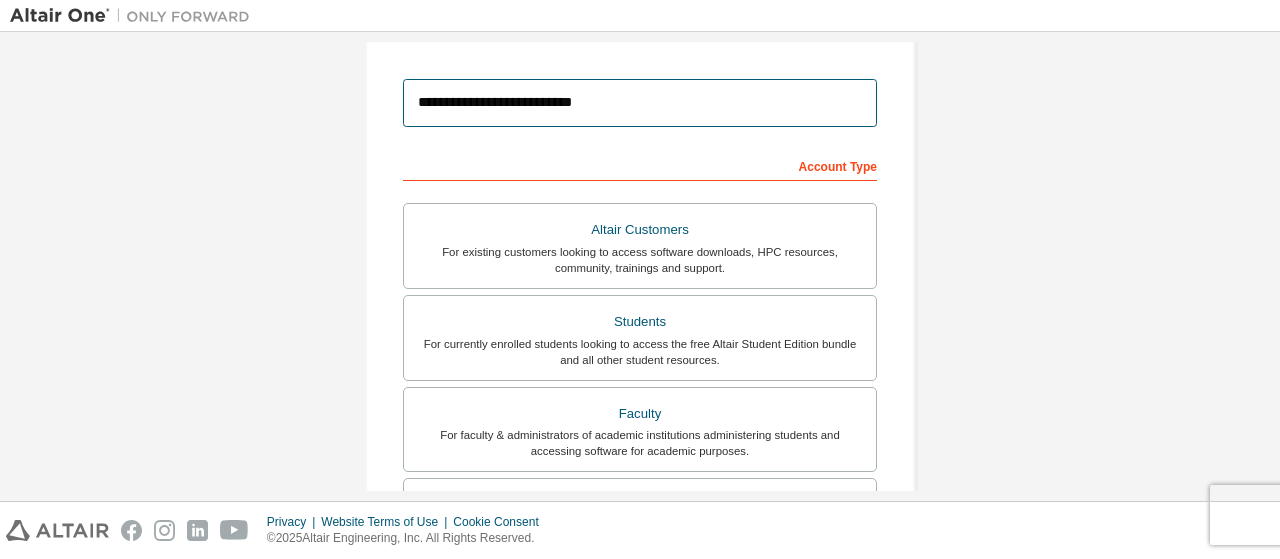 type on "**********" 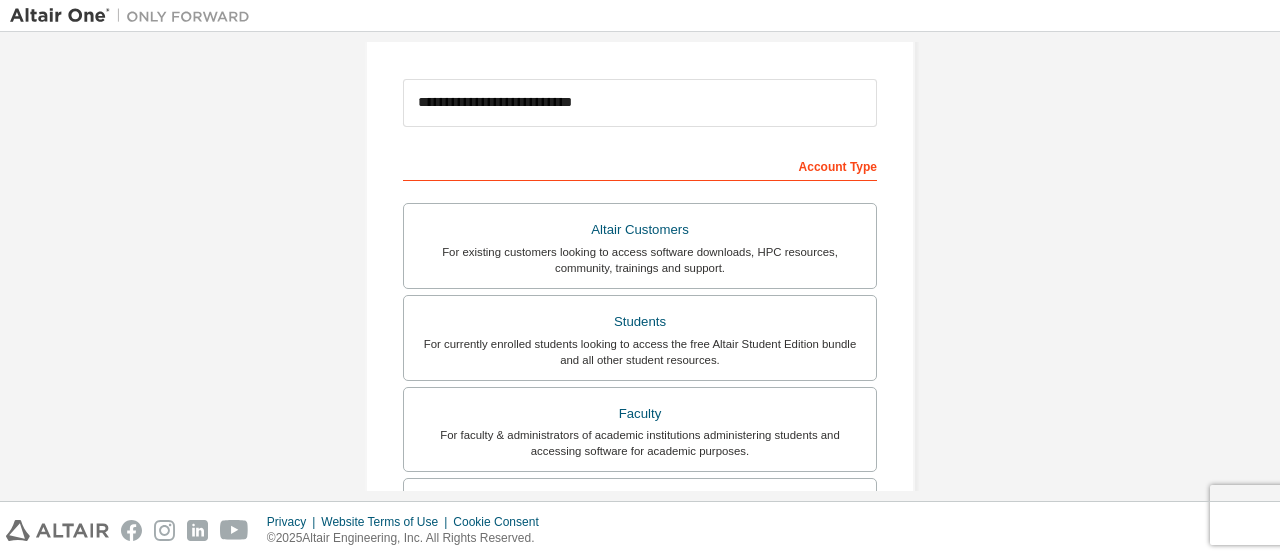 click on "Students" at bounding box center [640, 322] 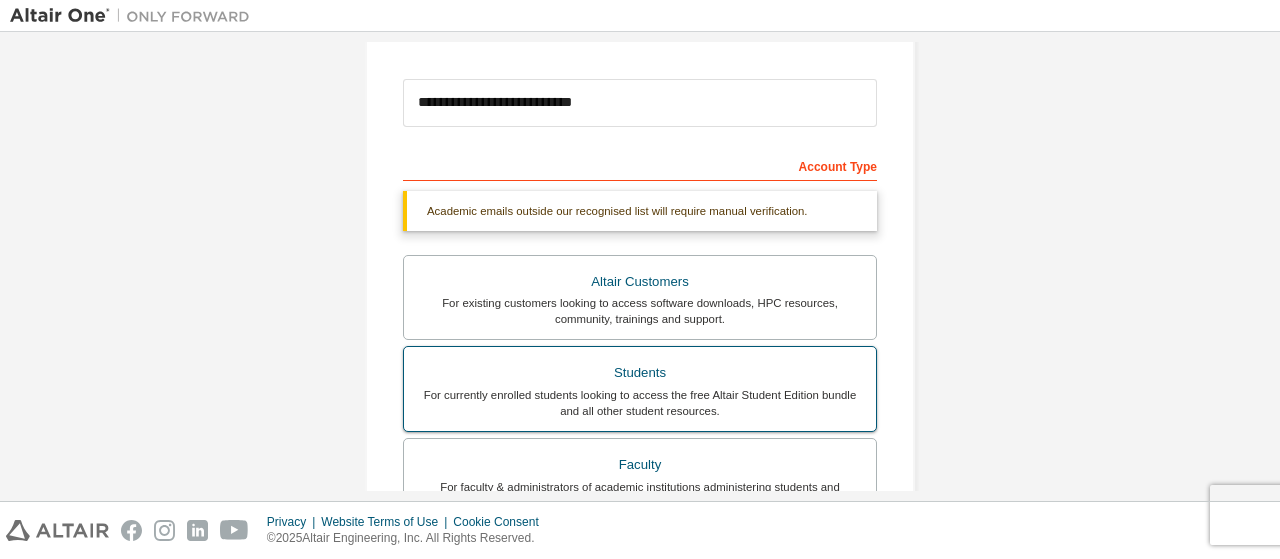click on "Students" at bounding box center [640, 373] 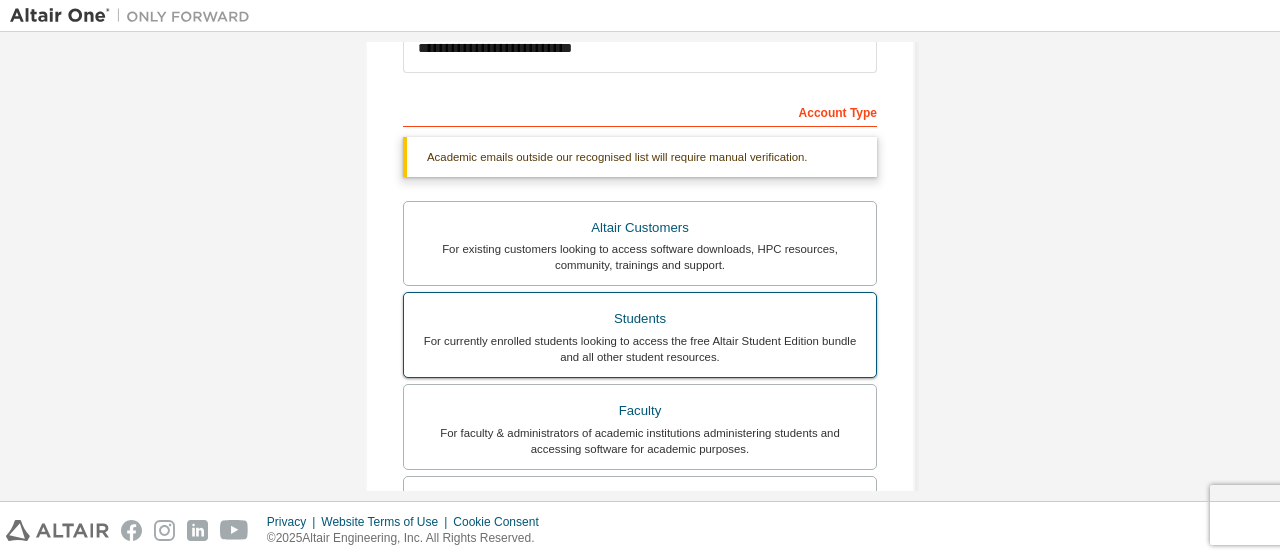 scroll, scrollTop: 209, scrollLeft: 0, axis: vertical 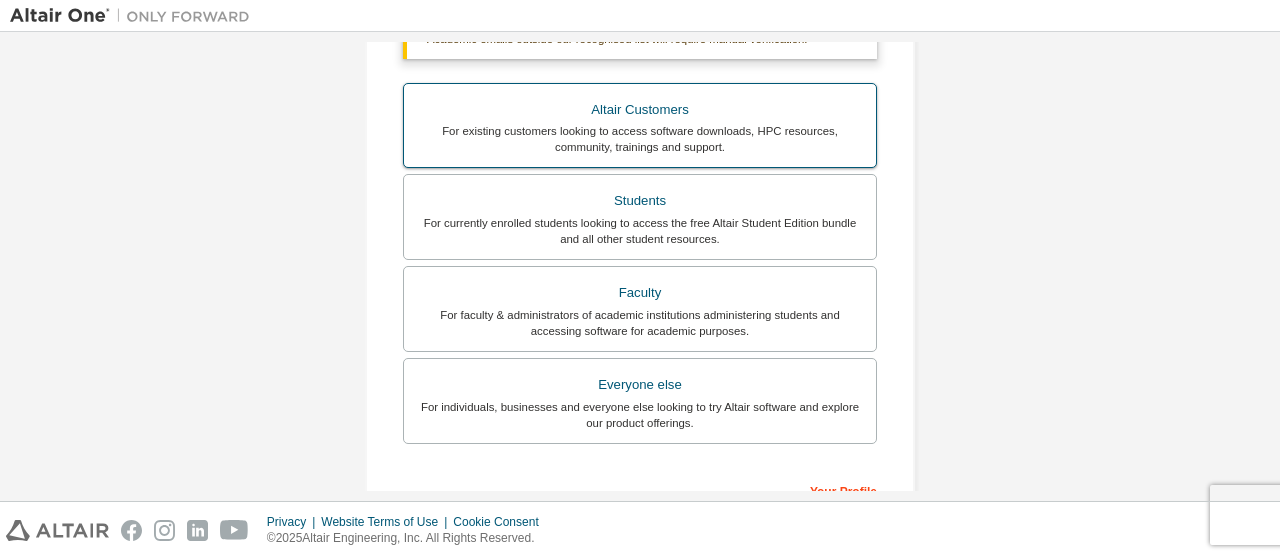 click on "Faculty For faculty & administrators of academic institutions administering students and accessing software for academic purposes." at bounding box center (640, 309) 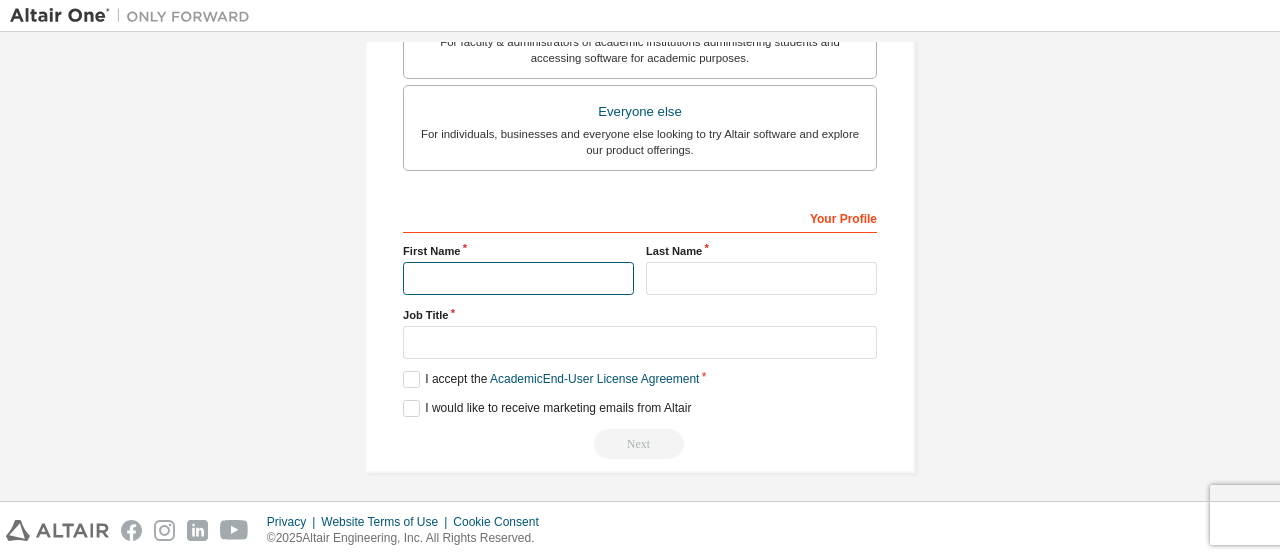 click at bounding box center [518, 278] 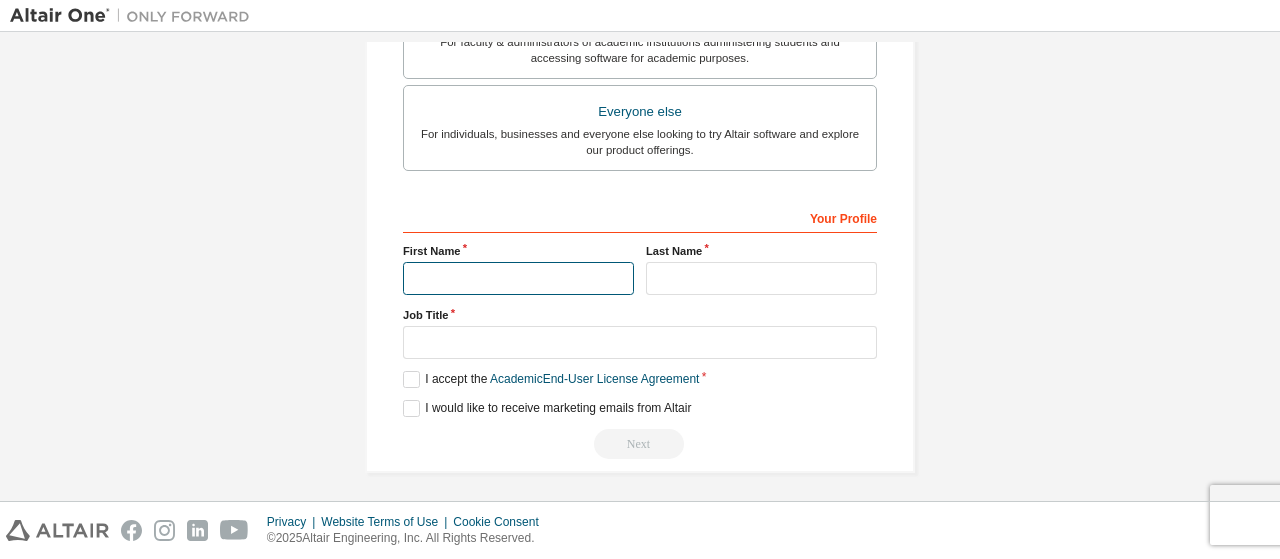 type on "******" 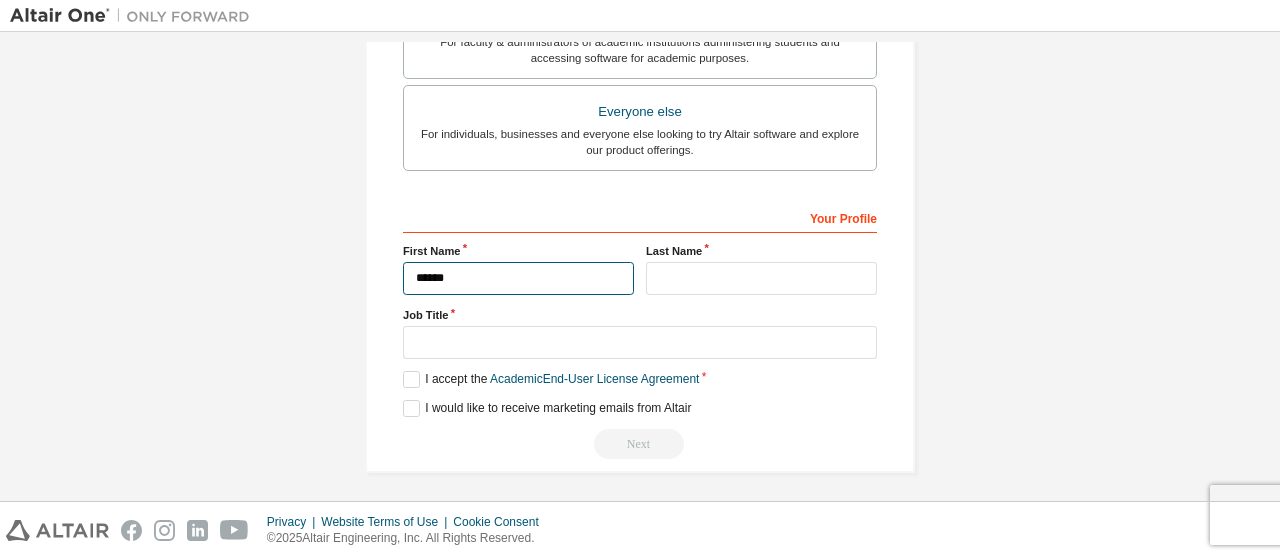 drag, startPoint x: 554, startPoint y: 257, endPoint x: 456, endPoint y: 280, distance: 100.6628 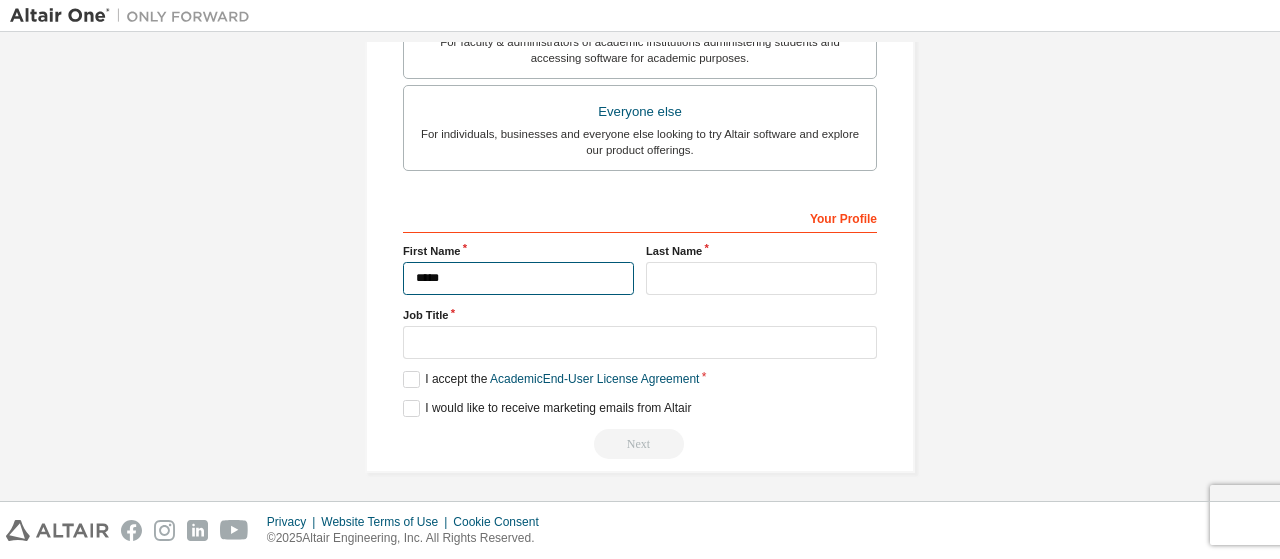 type on "******" 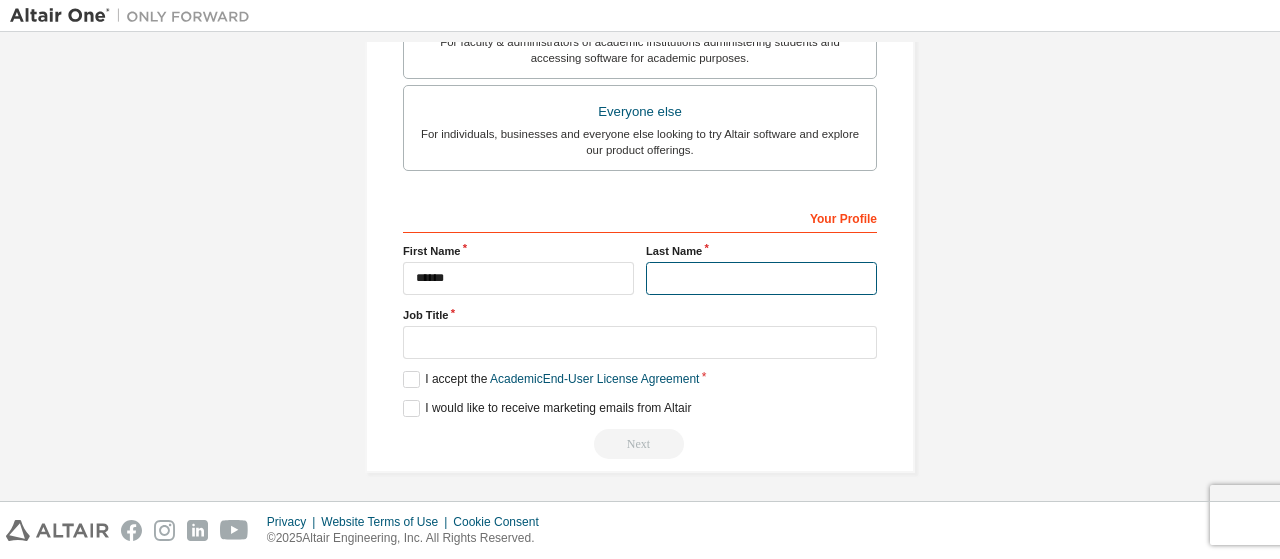 click at bounding box center (761, 278) 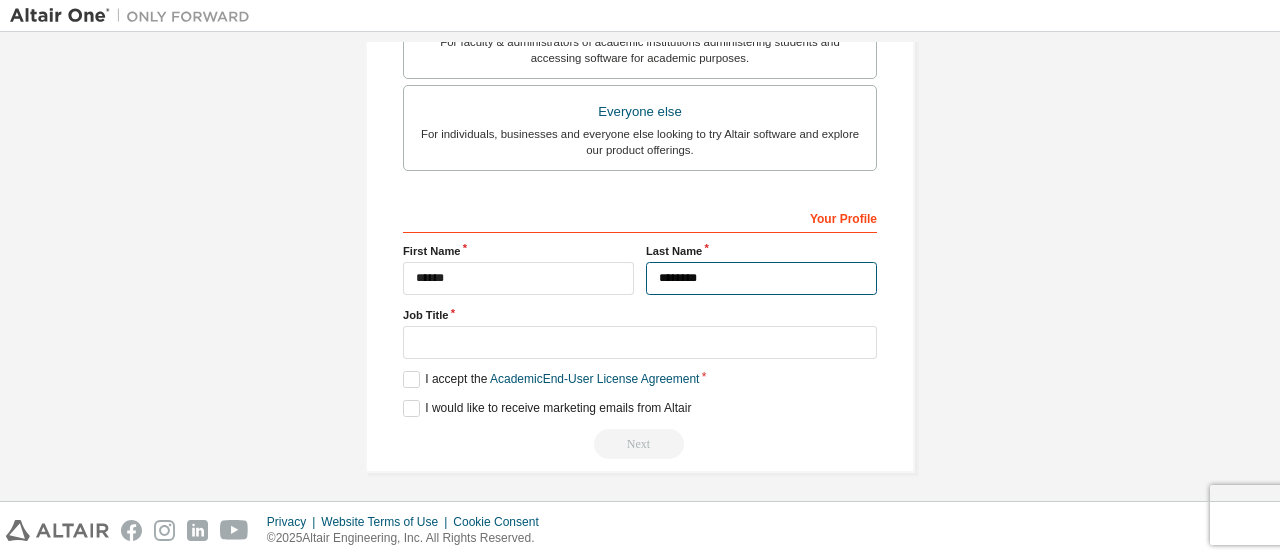 type on "********" 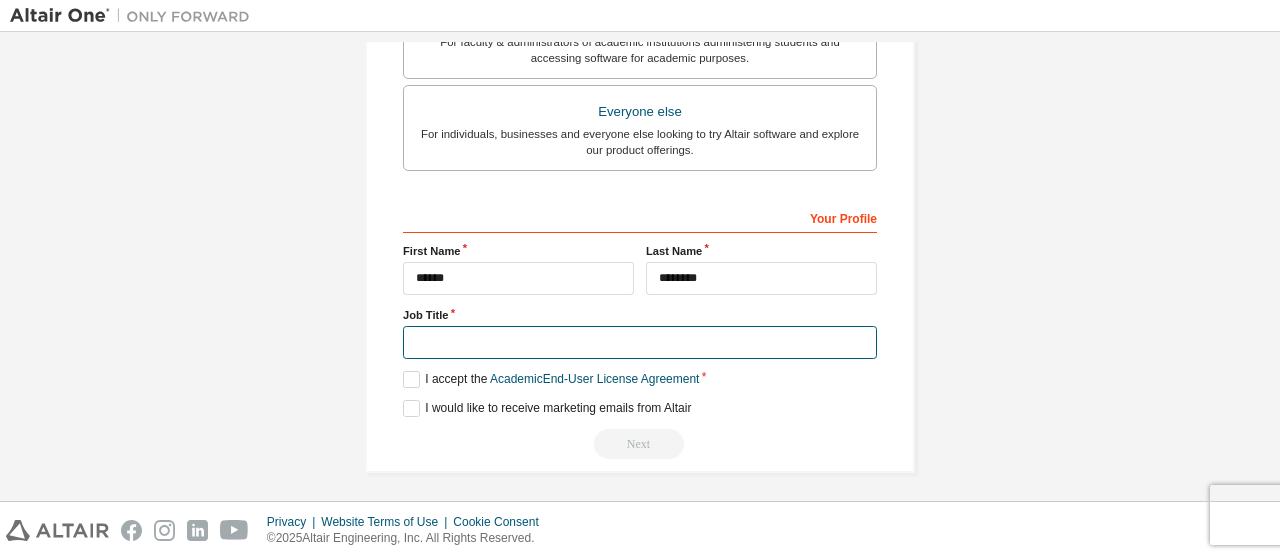 click at bounding box center [640, 342] 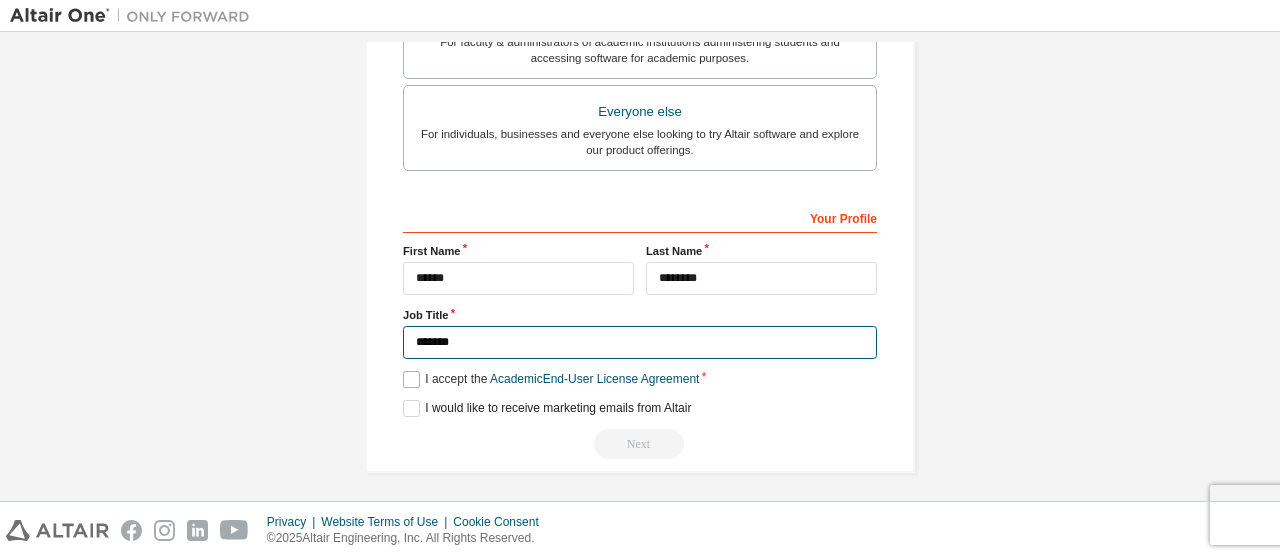 type on "*******" 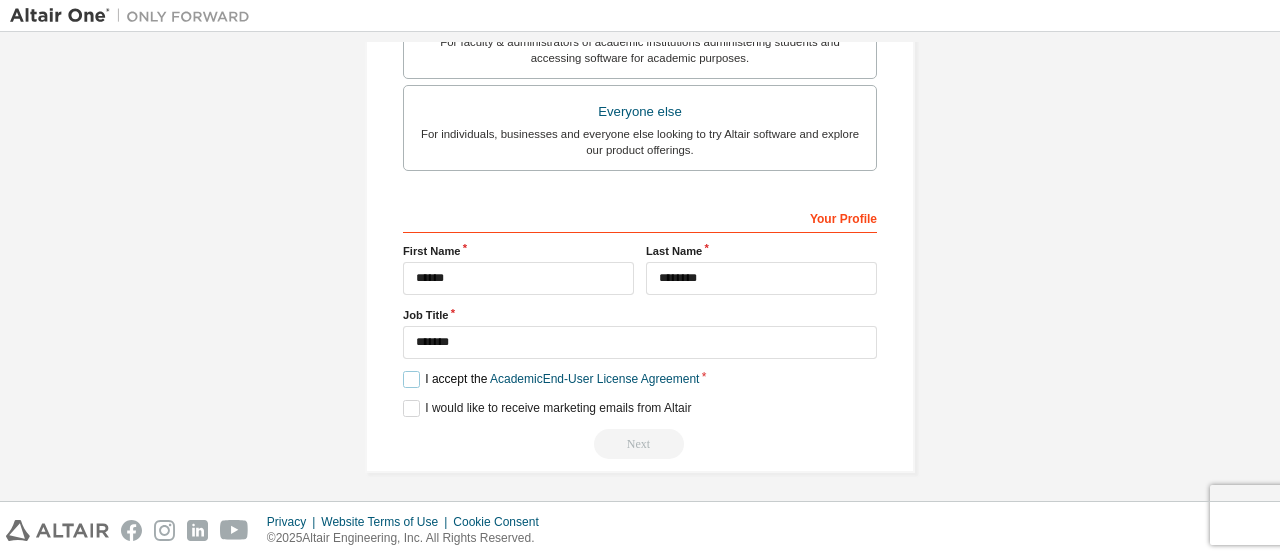 click on "I accept the   Academic   End-User License Agreement" at bounding box center (551, 379) 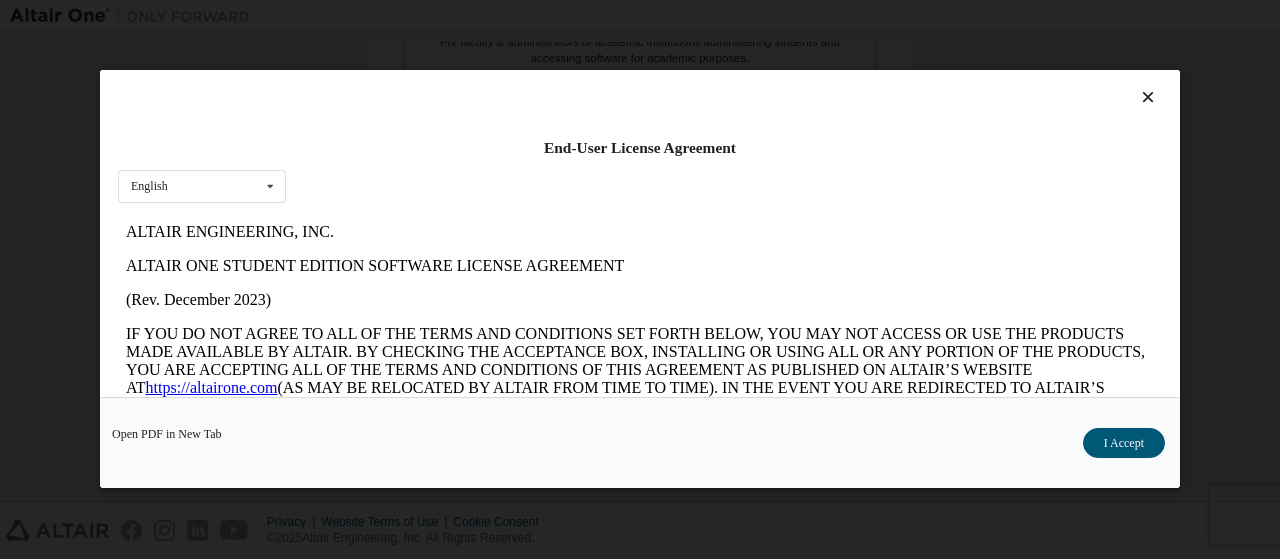 scroll, scrollTop: 0, scrollLeft: 0, axis: both 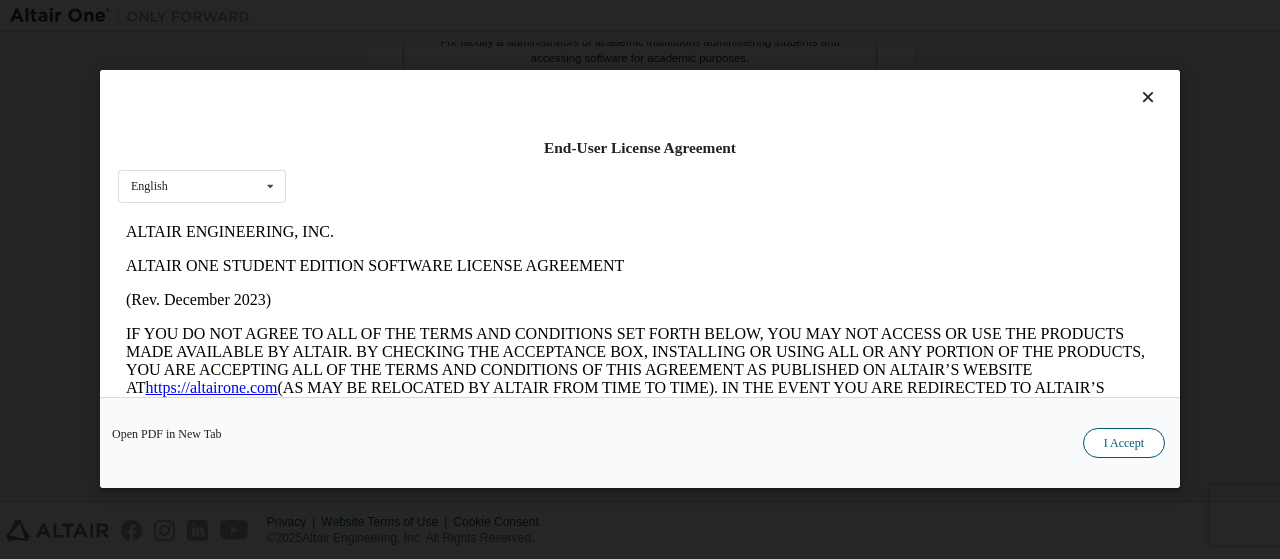 click on "I Accept" at bounding box center [1124, 444] 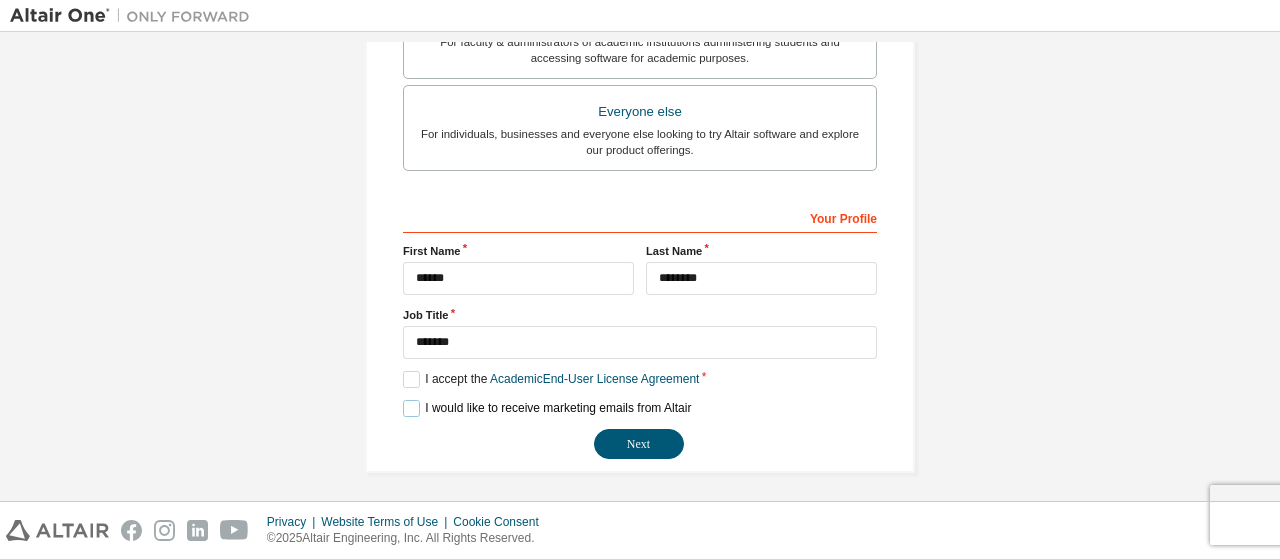 click on "I would like to receive marketing emails from Altair" at bounding box center [547, 408] 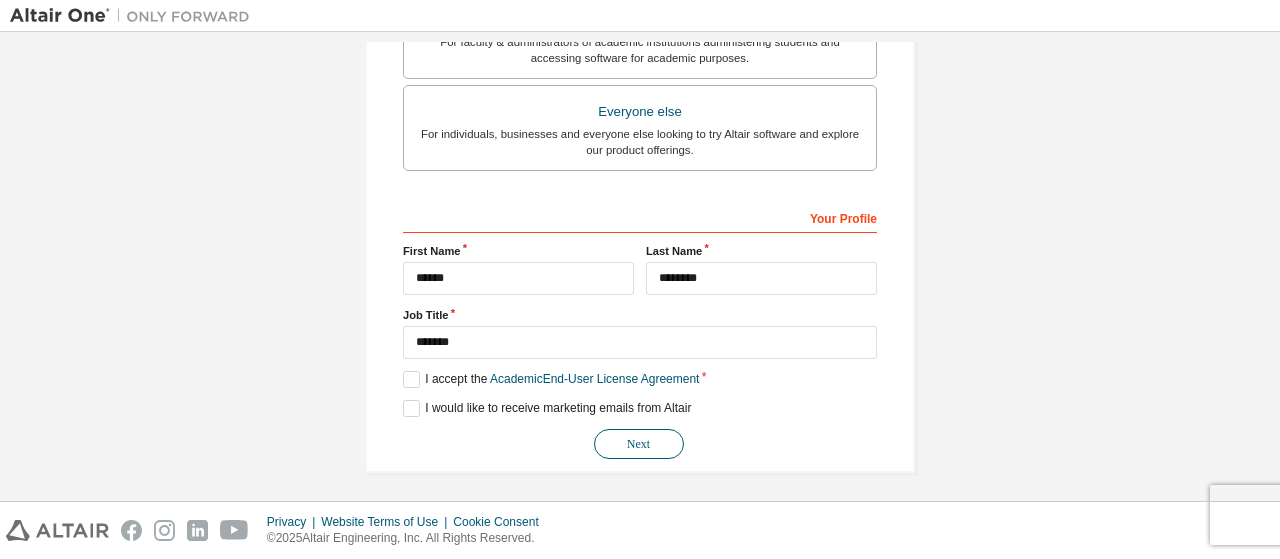 click on "Next" at bounding box center [639, 444] 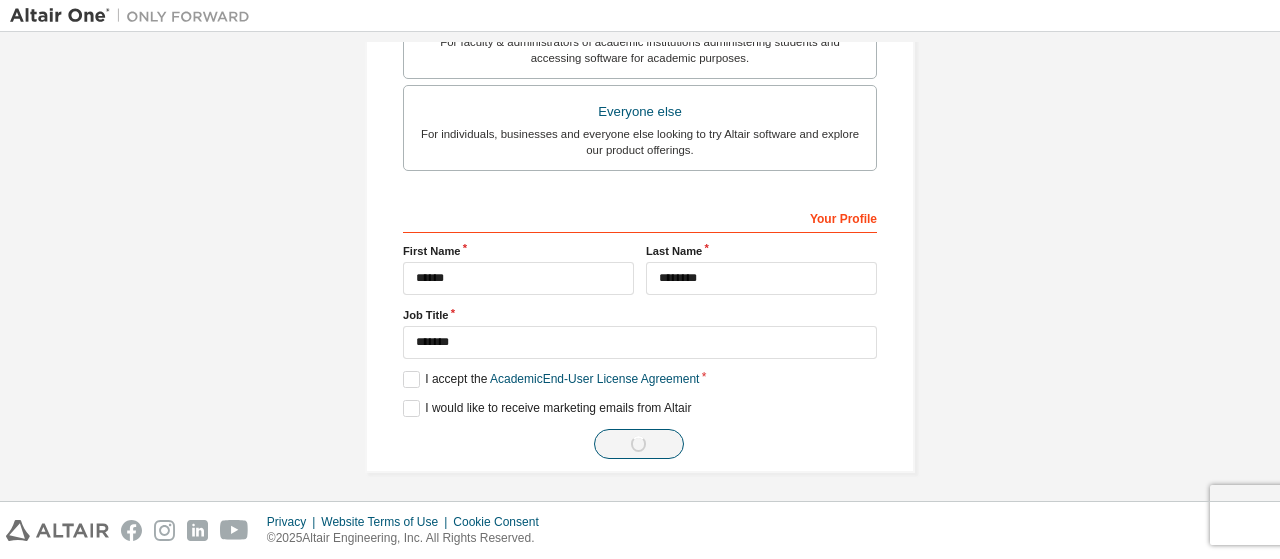 scroll, scrollTop: 26, scrollLeft: 0, axis: vertical 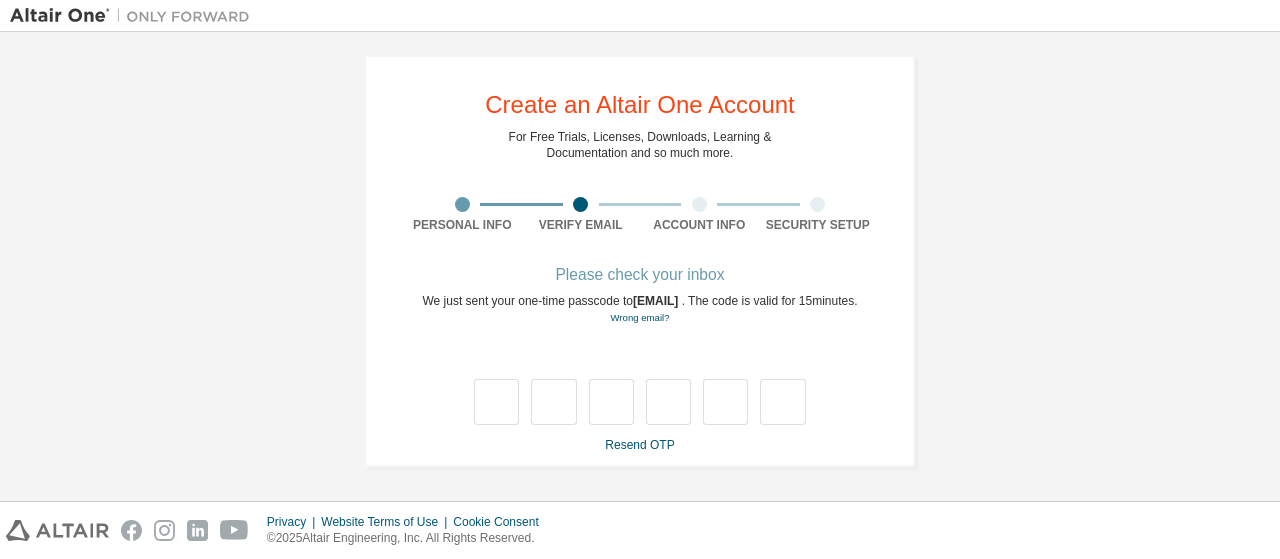 drag, startPoint x: 613, startPoint y: 285, endPoint x: 771, endPoint y: 279, distance: 158.11388 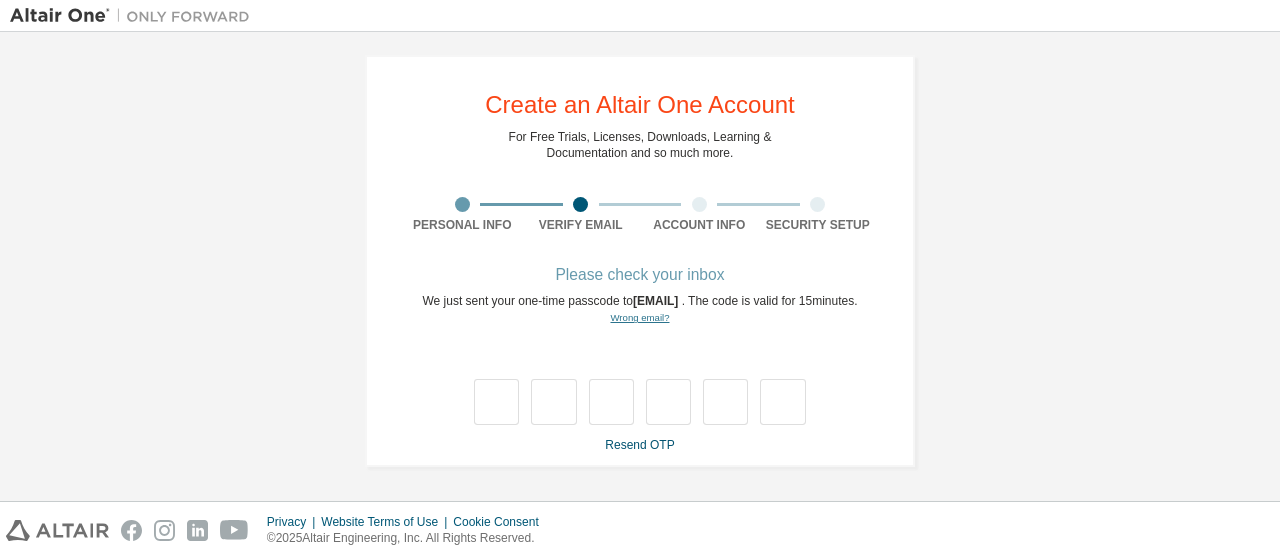 click on "Wrong email?" at bounding box center (639, 317) 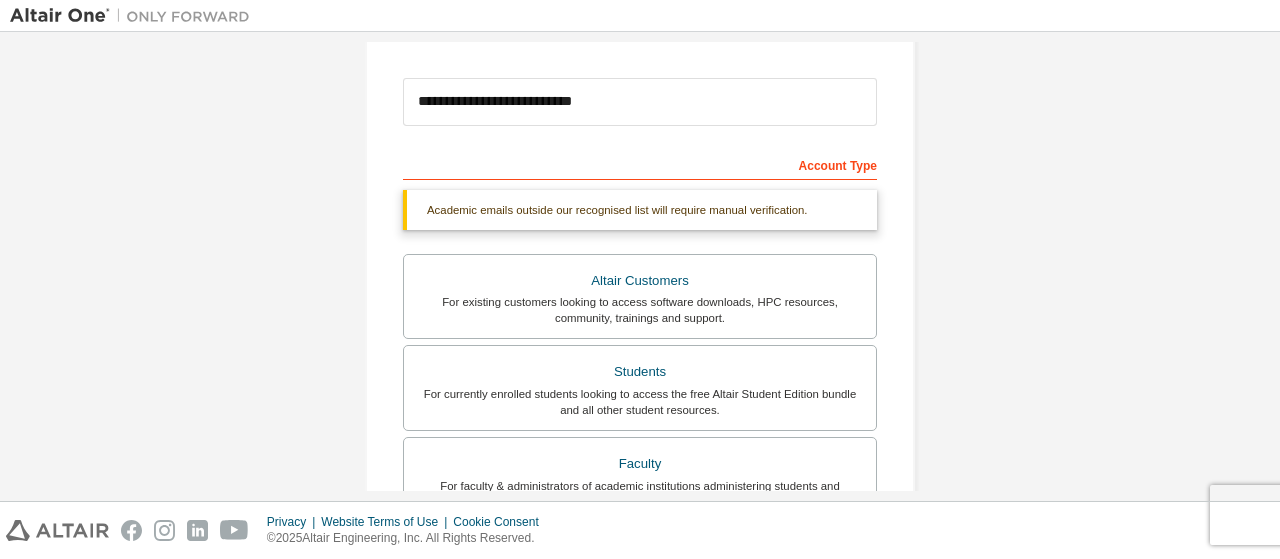 scroll, scrollTop: 211, scrollLeft: 0, axis: vertical 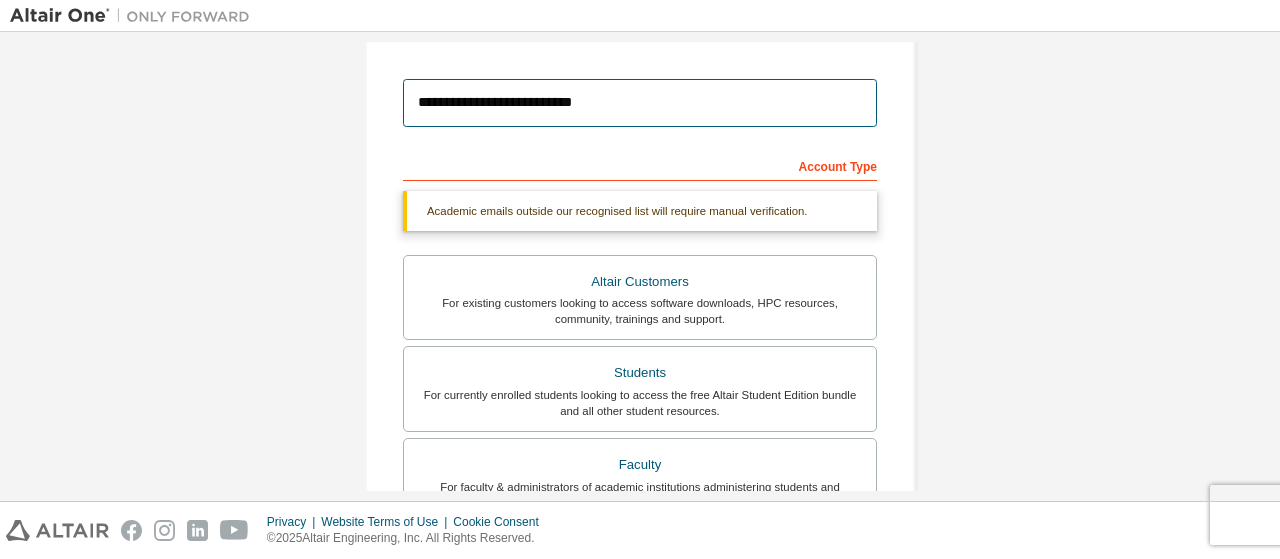 drag, startPoint x: 652, startPoint y: 105, endPoint x: 351, endPoint y: 104, distance: 301.00165 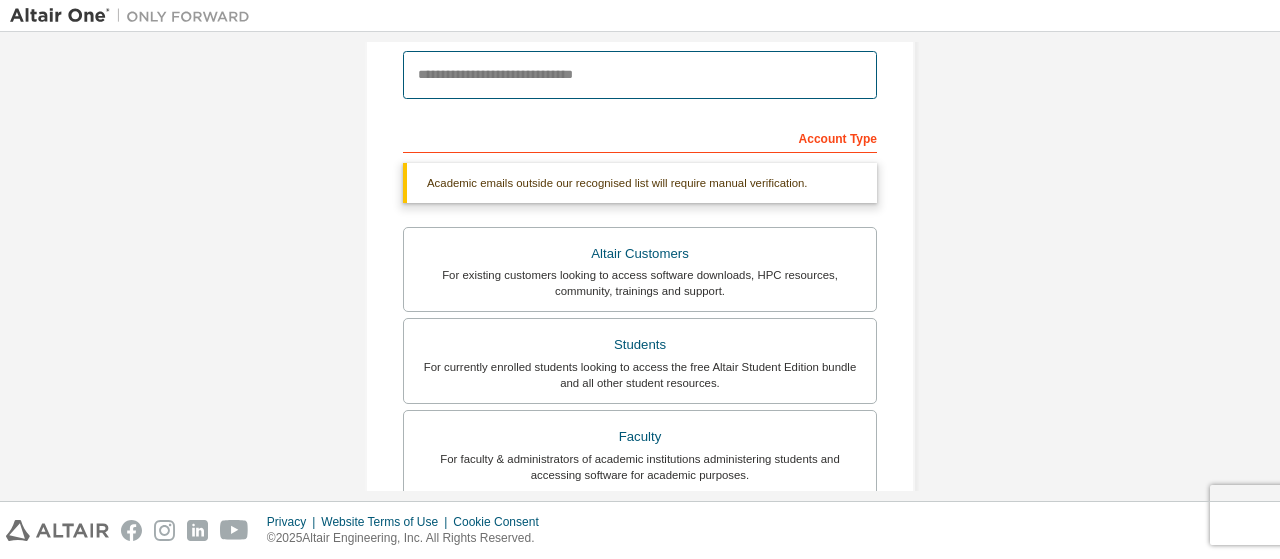 scroll, scrollTop: 174, scrollLeft: 0, axis: vertical 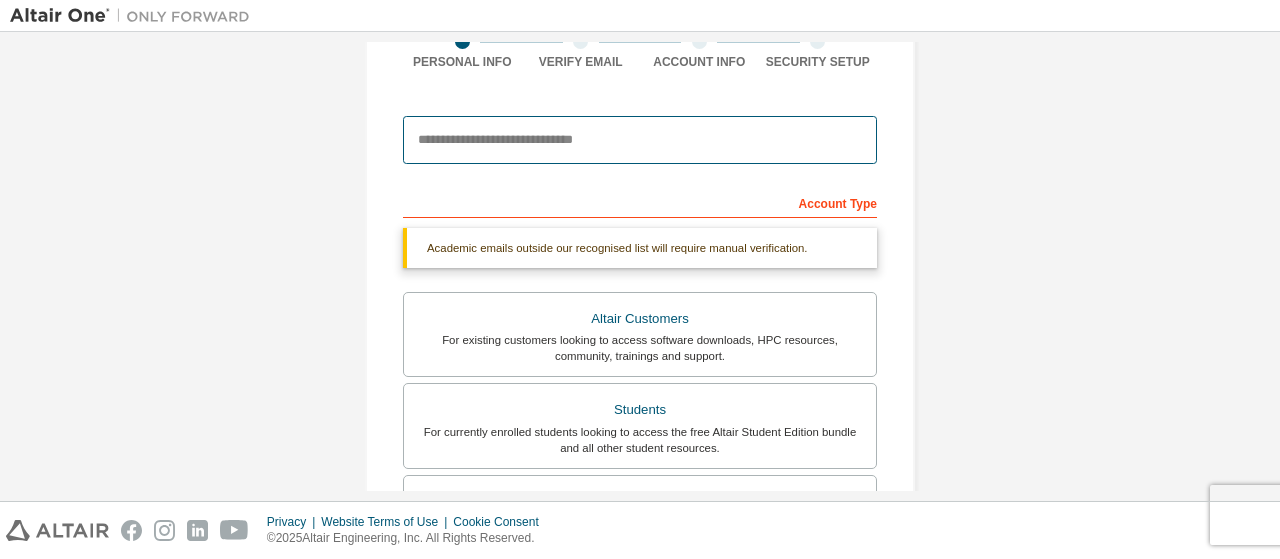 click at bounding box center (640, 140) 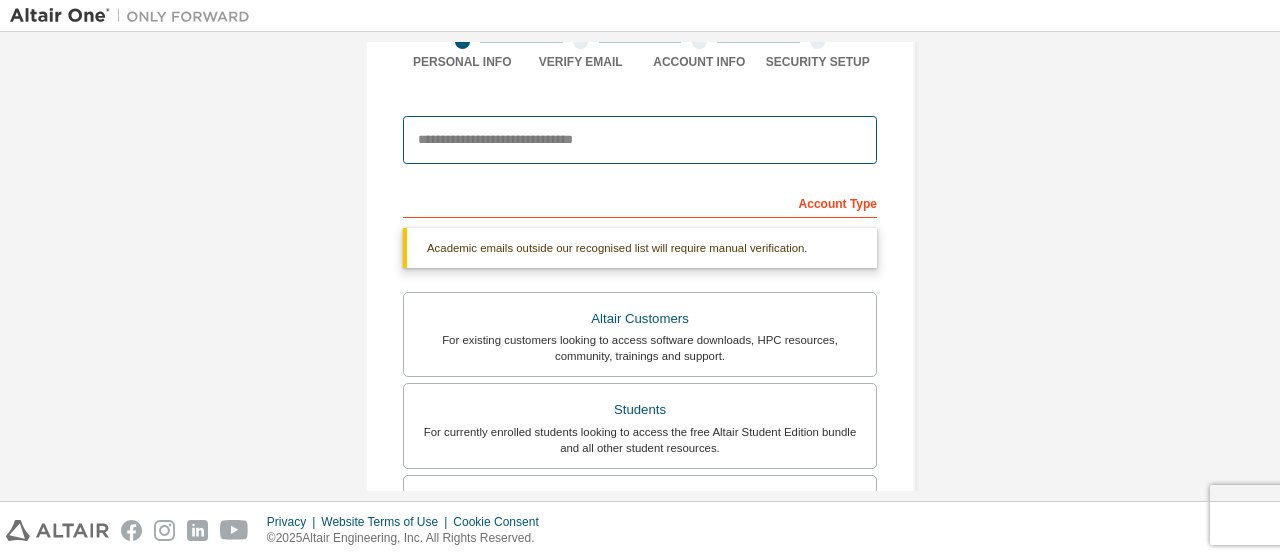 click at bounding box center [640, 140] 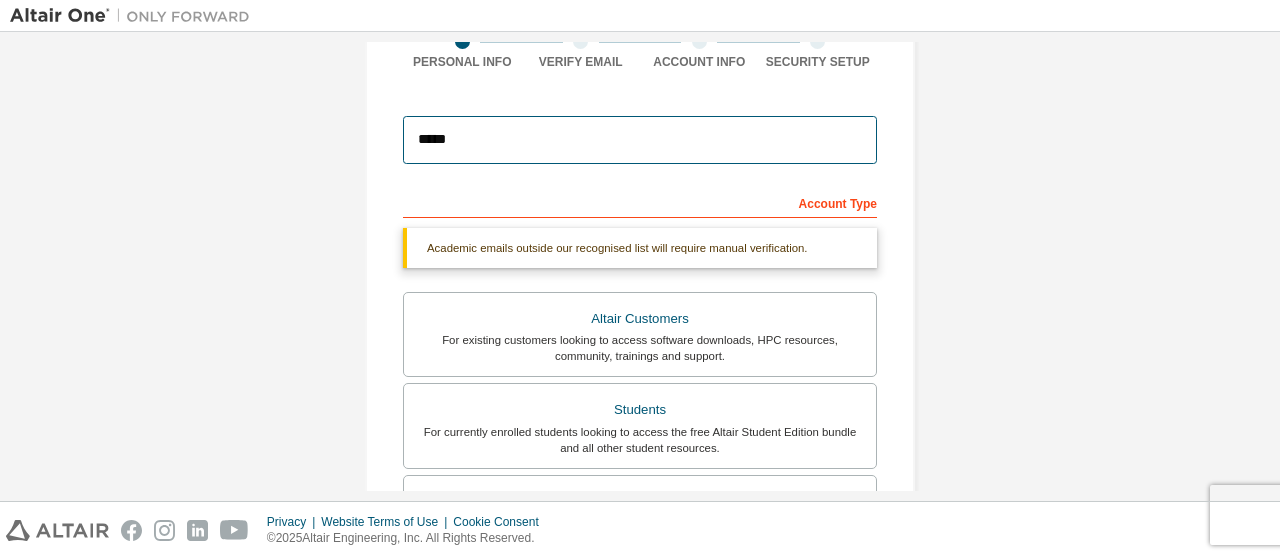 type on "**********" 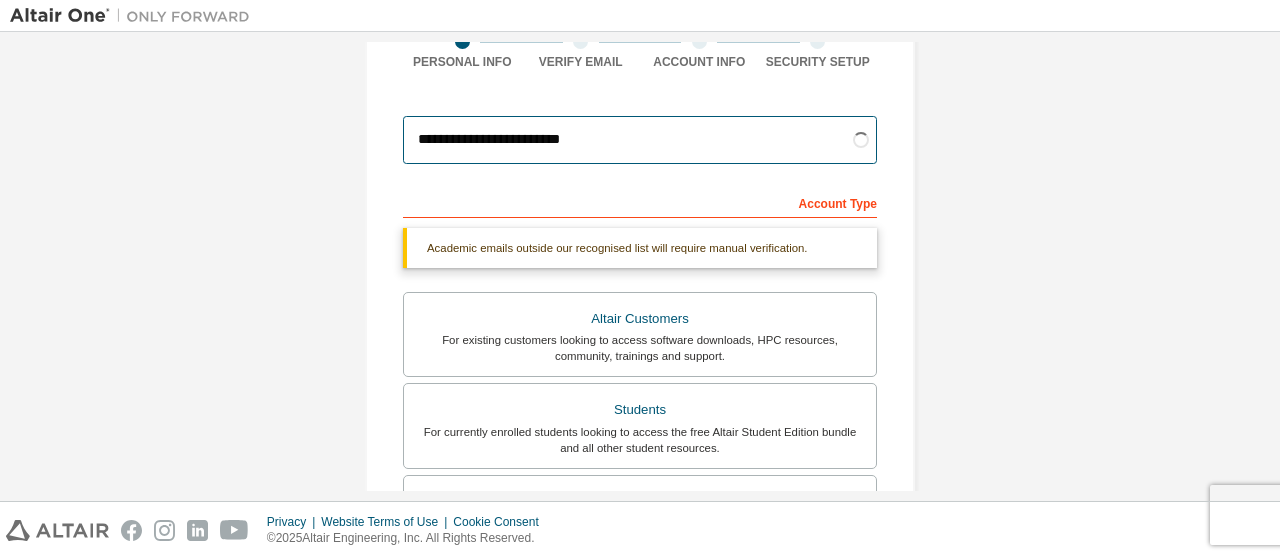 click on "**********" at bounding box center (640, 140) 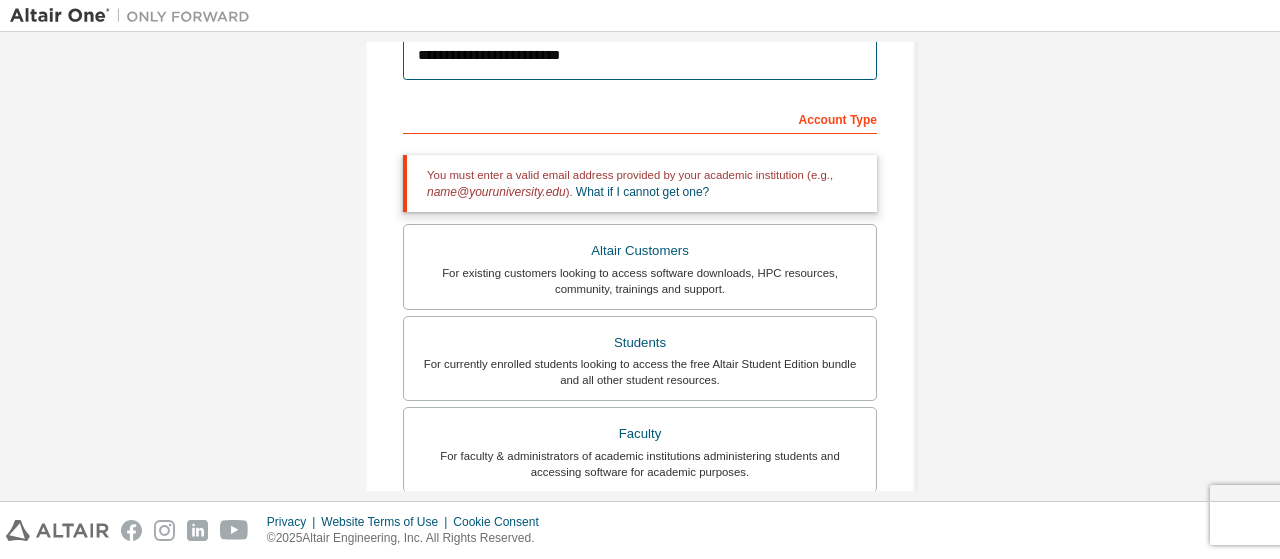 scroll, scrollTop: 262, scrollLeft: 0, axis: vertical 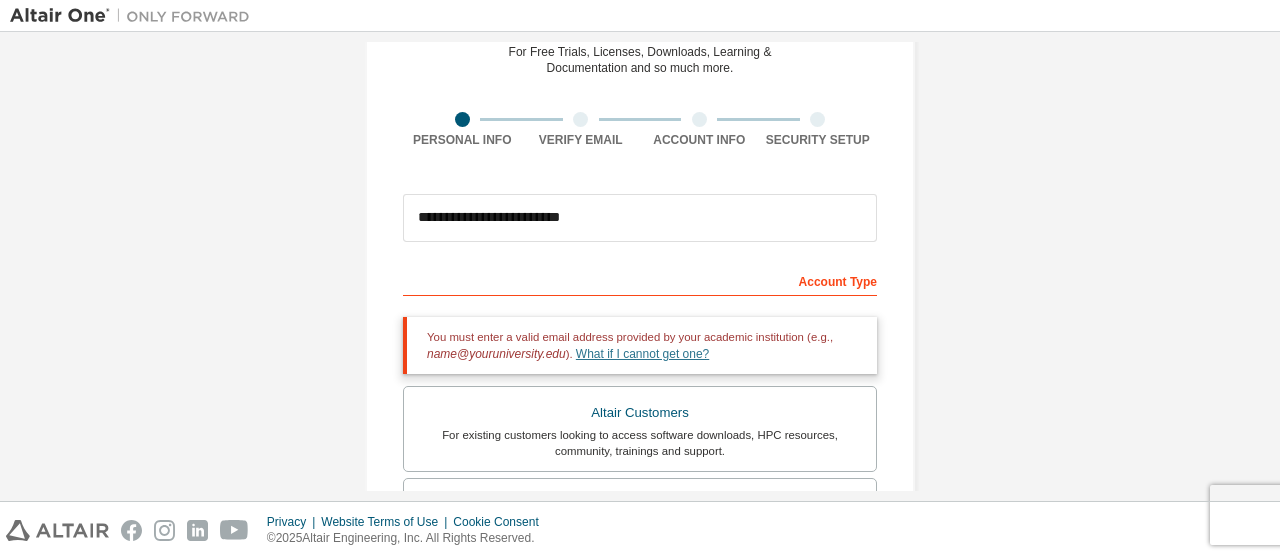 click on "What if I cannot get one?" at bounding box center (642, 354) 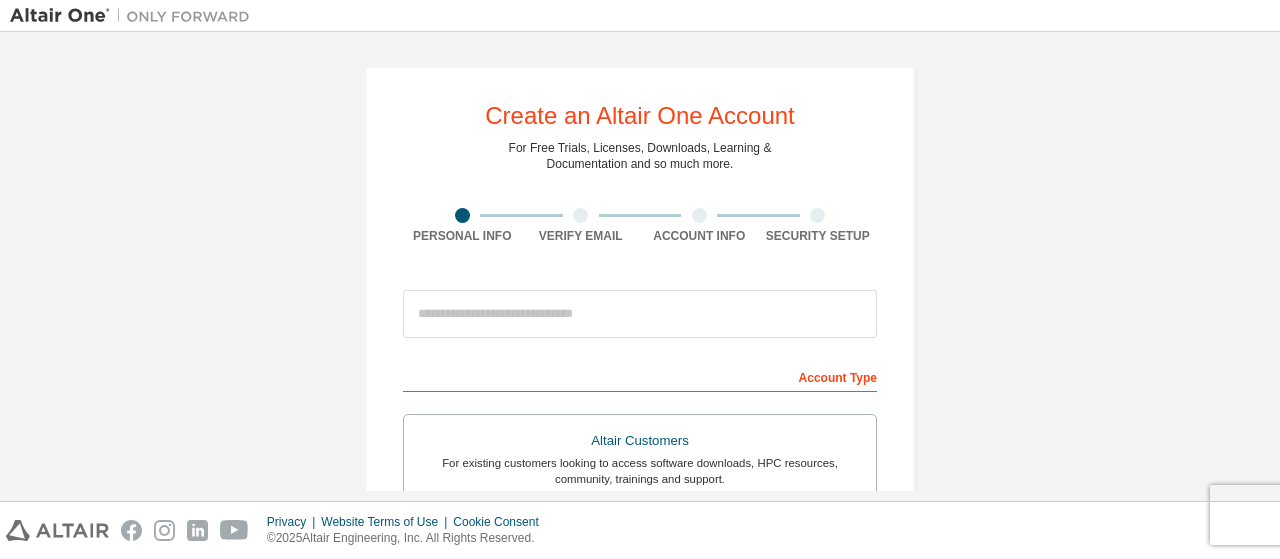 scroll, scrollTop: 0, scrollLeft: 0, axis: both 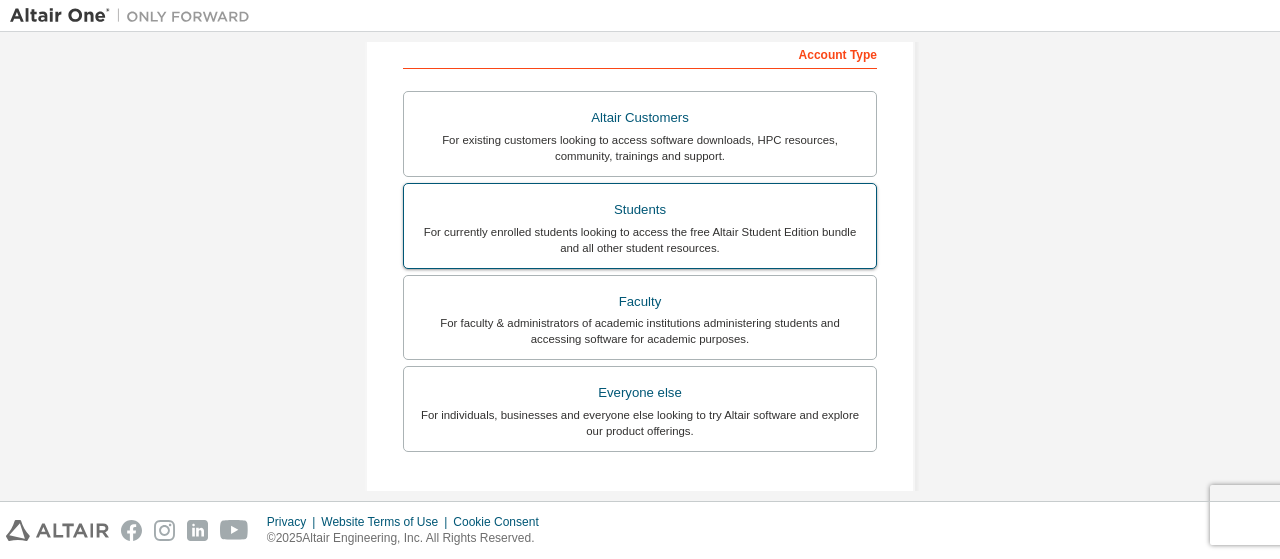 click on "Students" at bounding box center (640, 210) 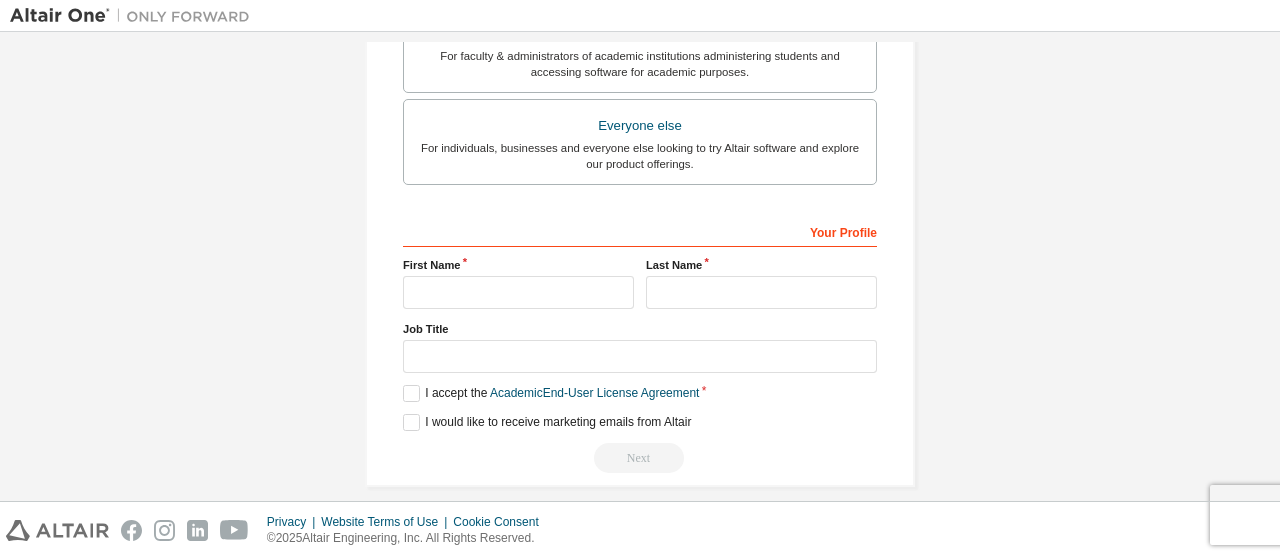 scroll, scrollTop: 656, scrollLeft: 0, axis: vertical 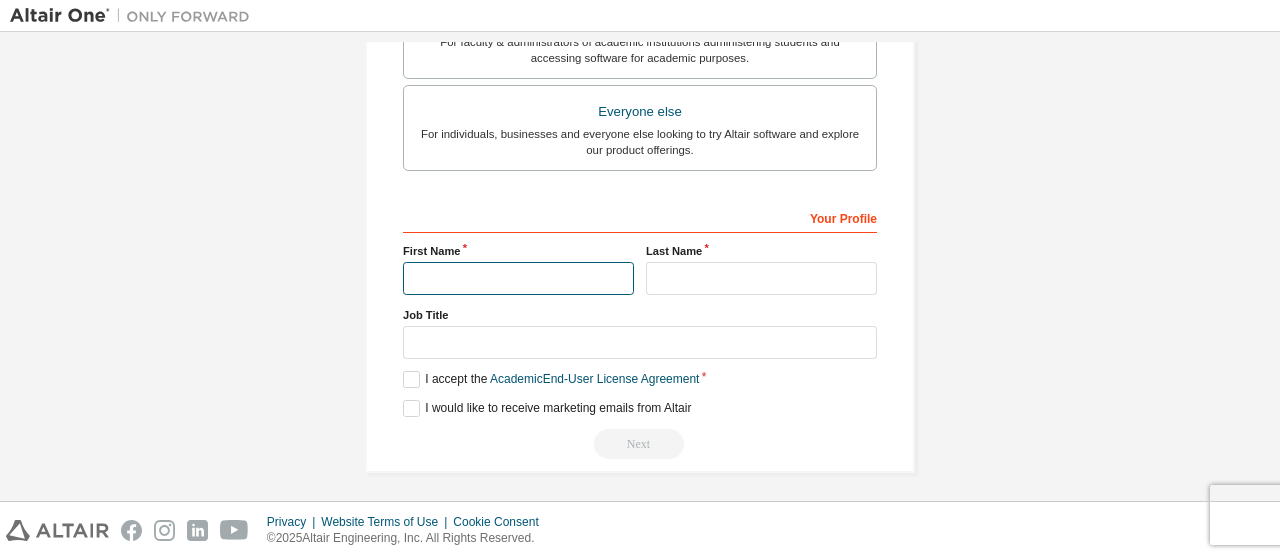 click at bounding box center [518, 278] 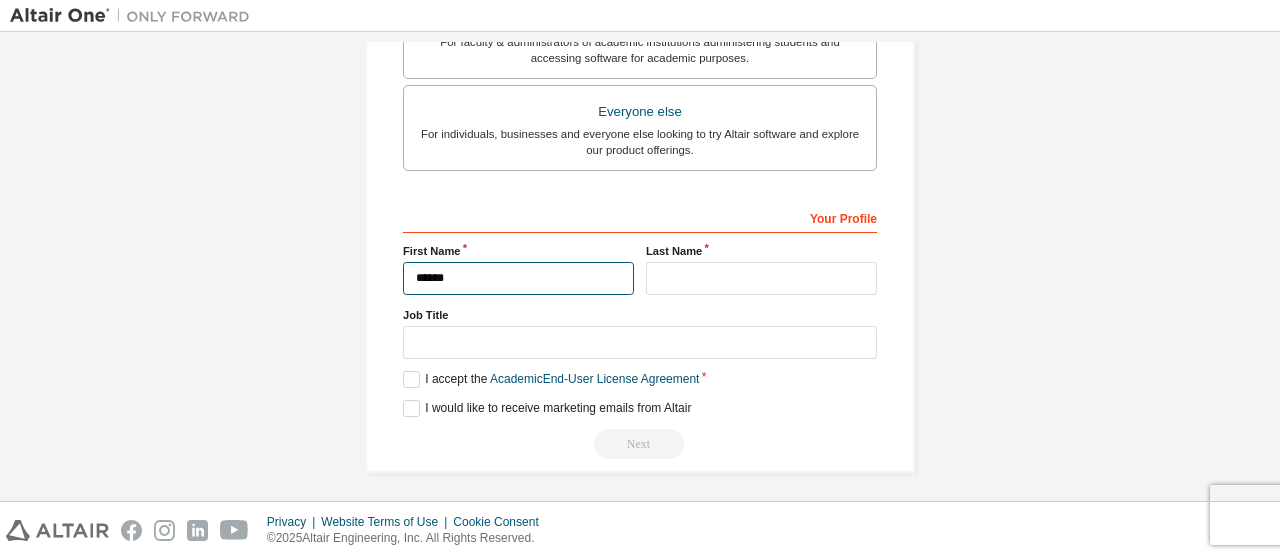 type on "******" 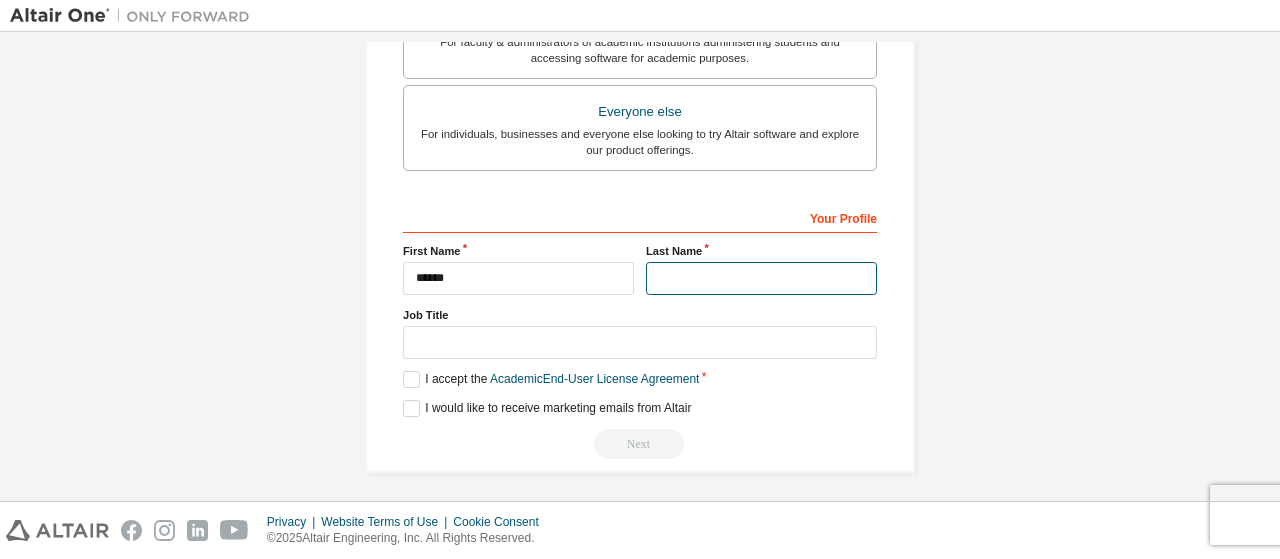 click at bounding box center [761, 278] 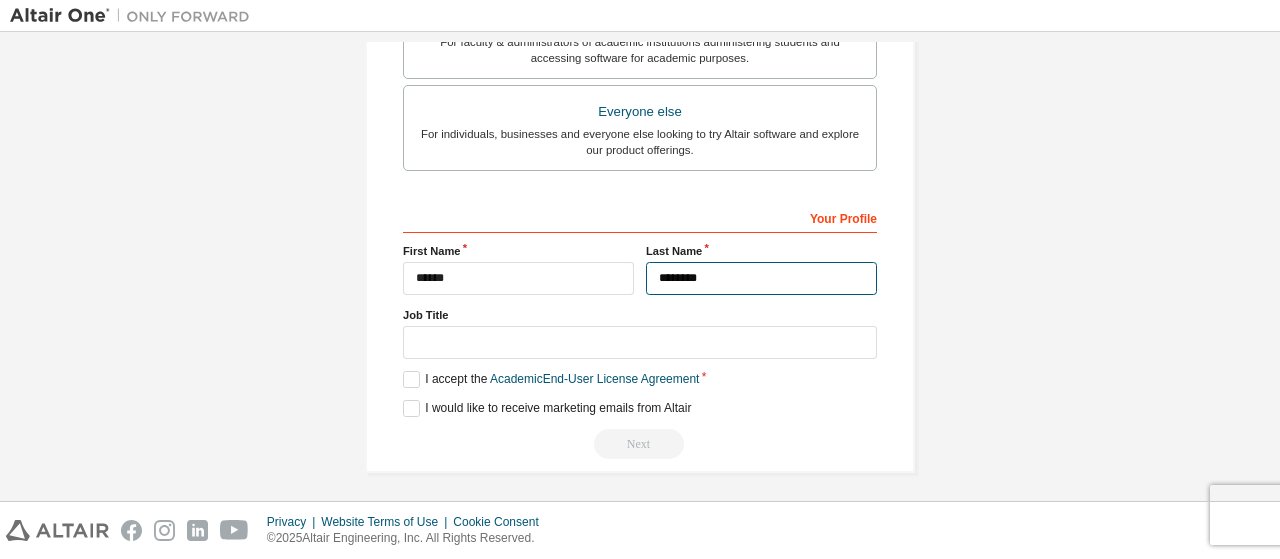 type on "********" 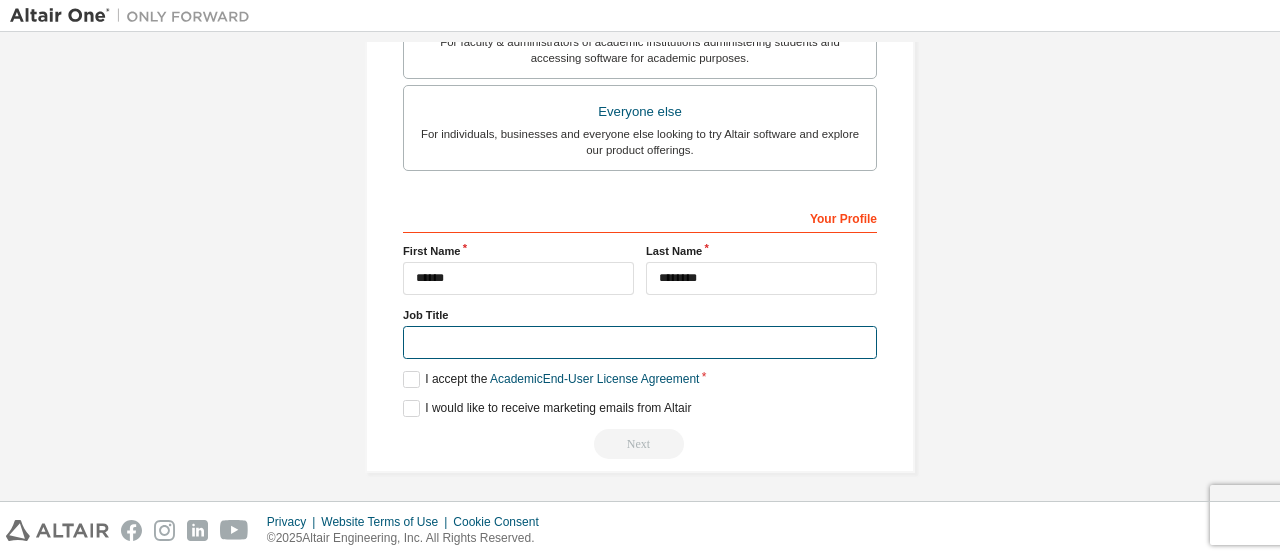 click at bounding box center [640, 342] 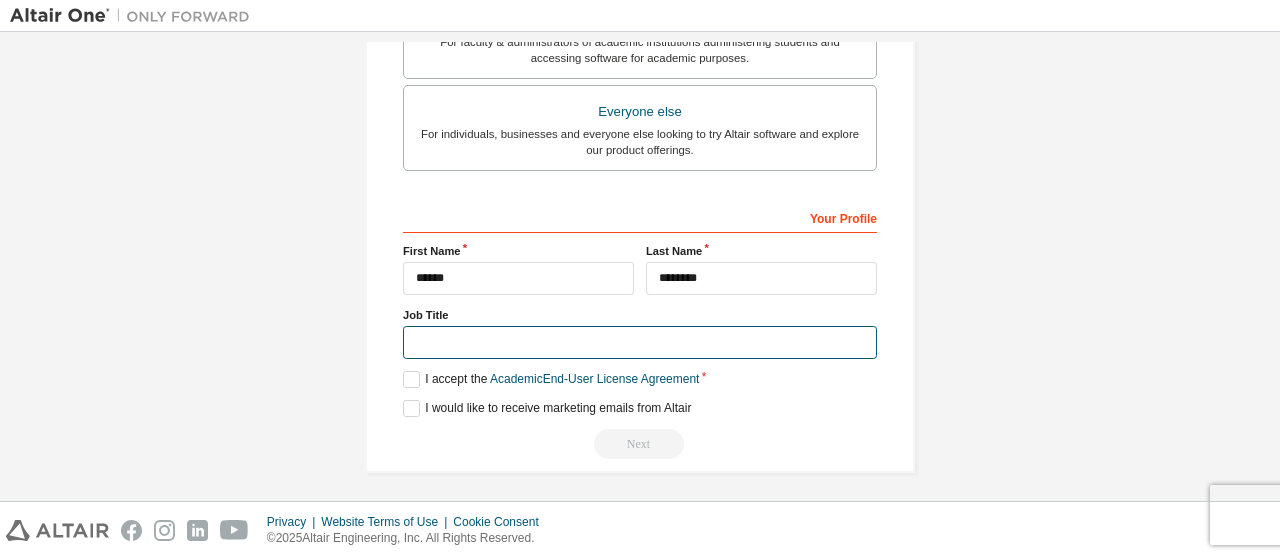type on "*******" 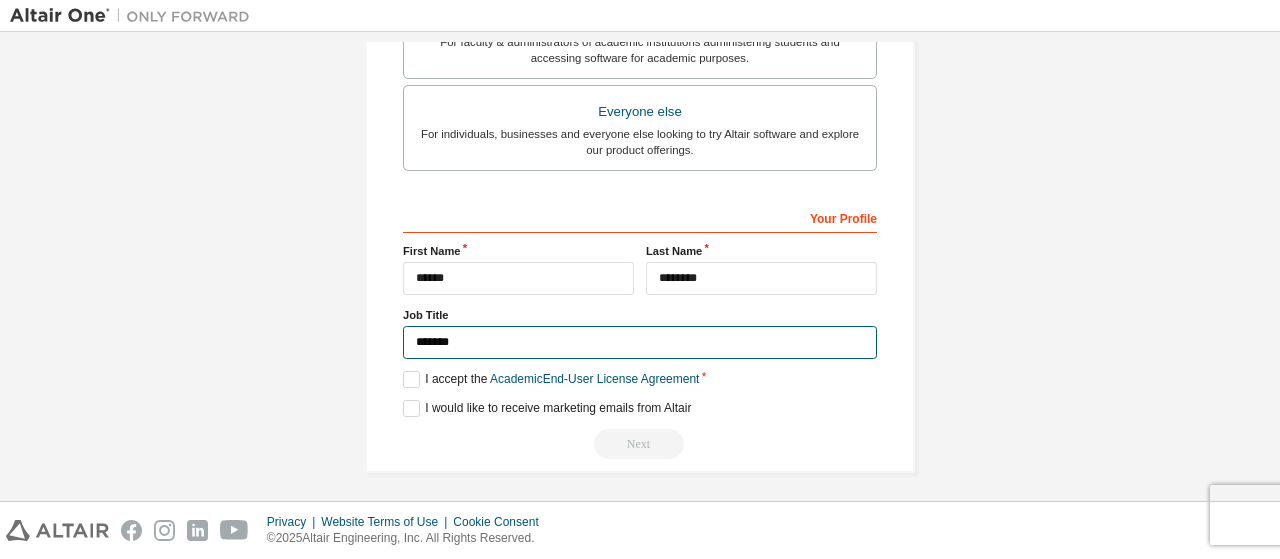 click on "*******" at bounding box center (640, 342) 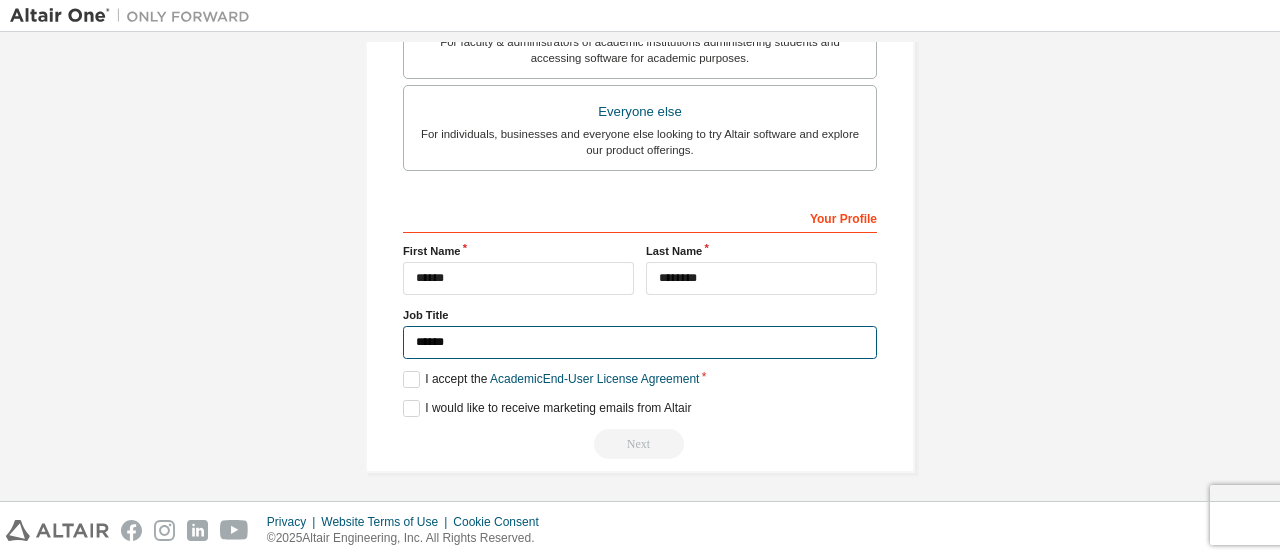 type on "*******" 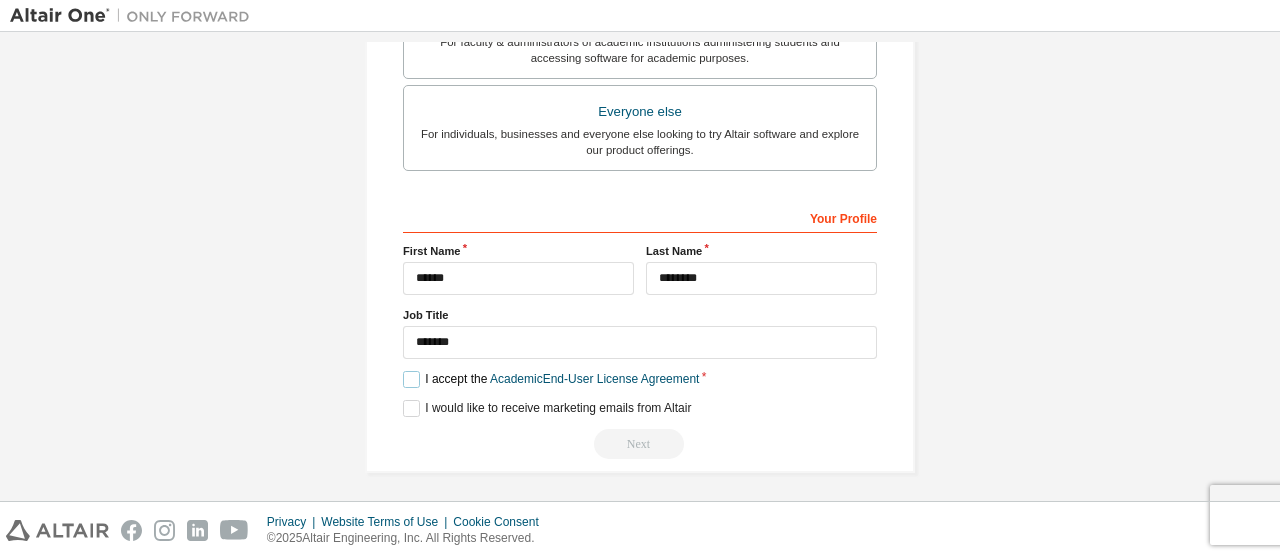 click on "I accept the   Academic   End-User License Agreement" at bounding box center (551, 379) 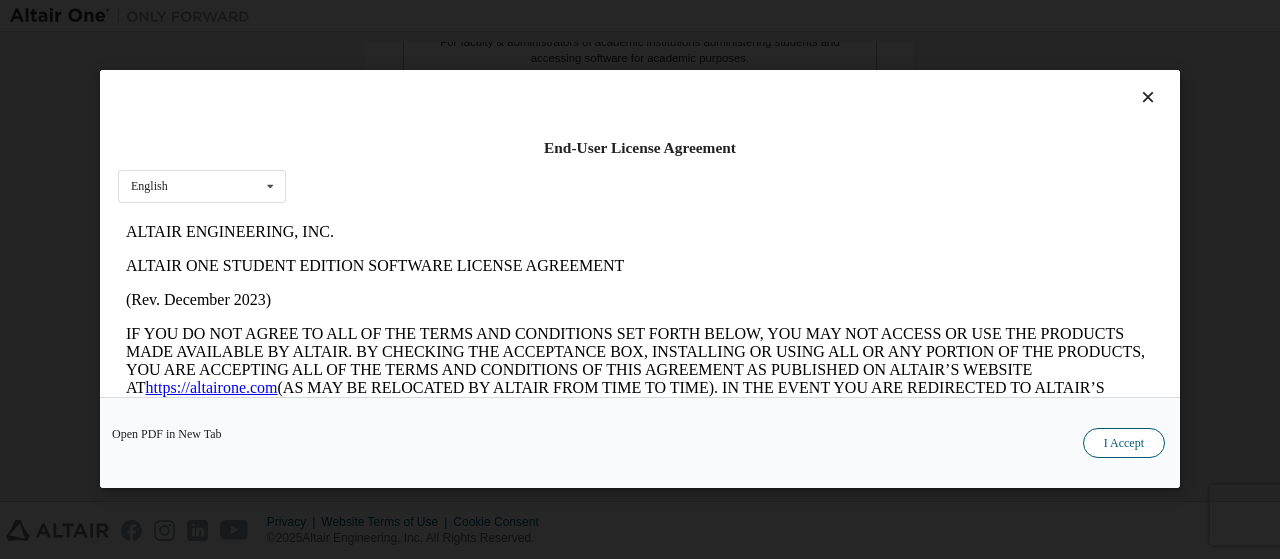 scroll, scrollTop: 0, scrollLeft: 0, axis: both 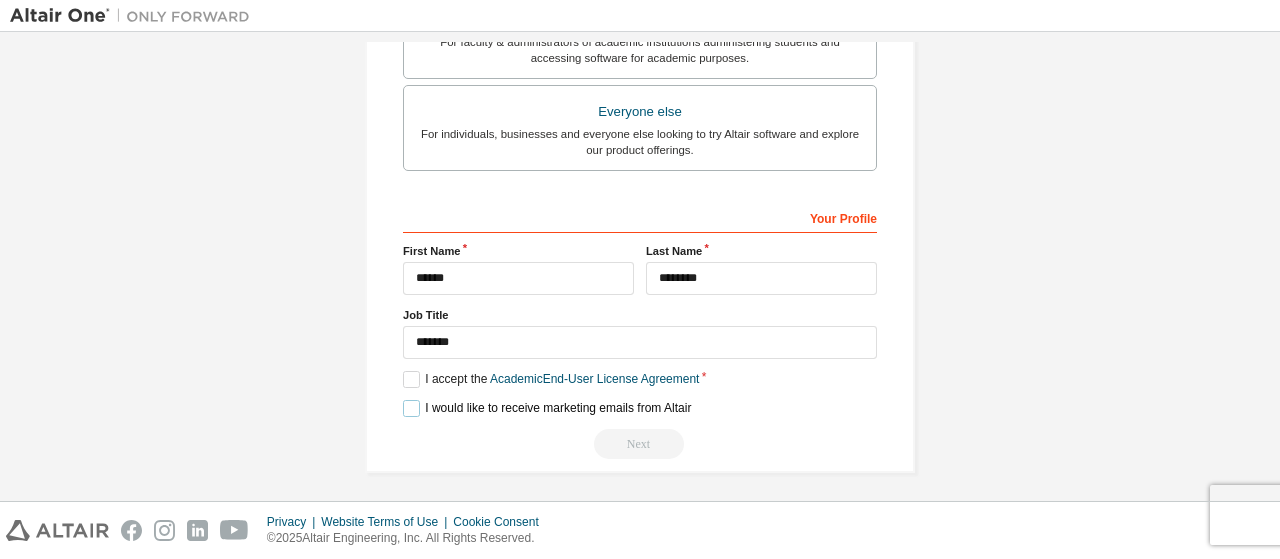 click on "I would like to receive marketing emails from Altair" at bounding box center (547, 408) 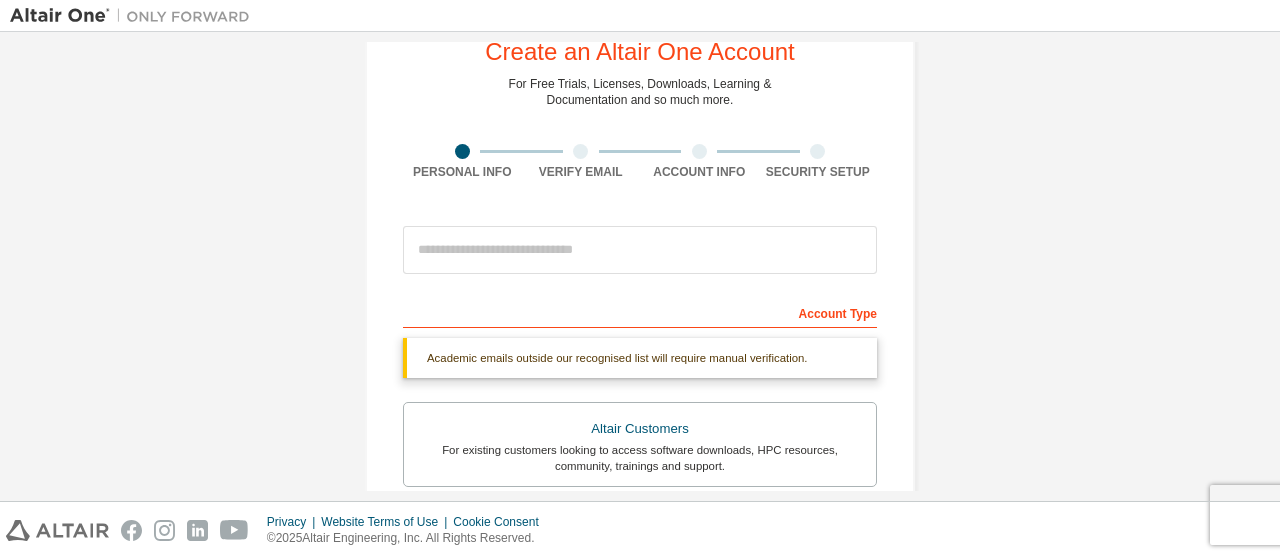 scroll, scrollTop: 0, scrollLeft: 0, axis: both 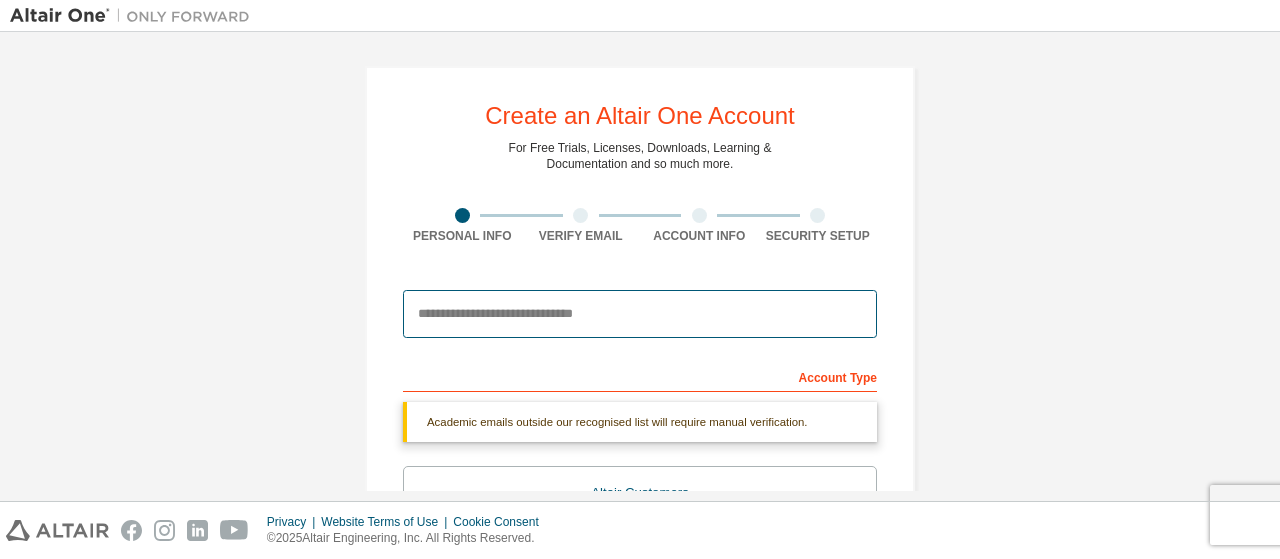 click at bounding box center [640, 314] 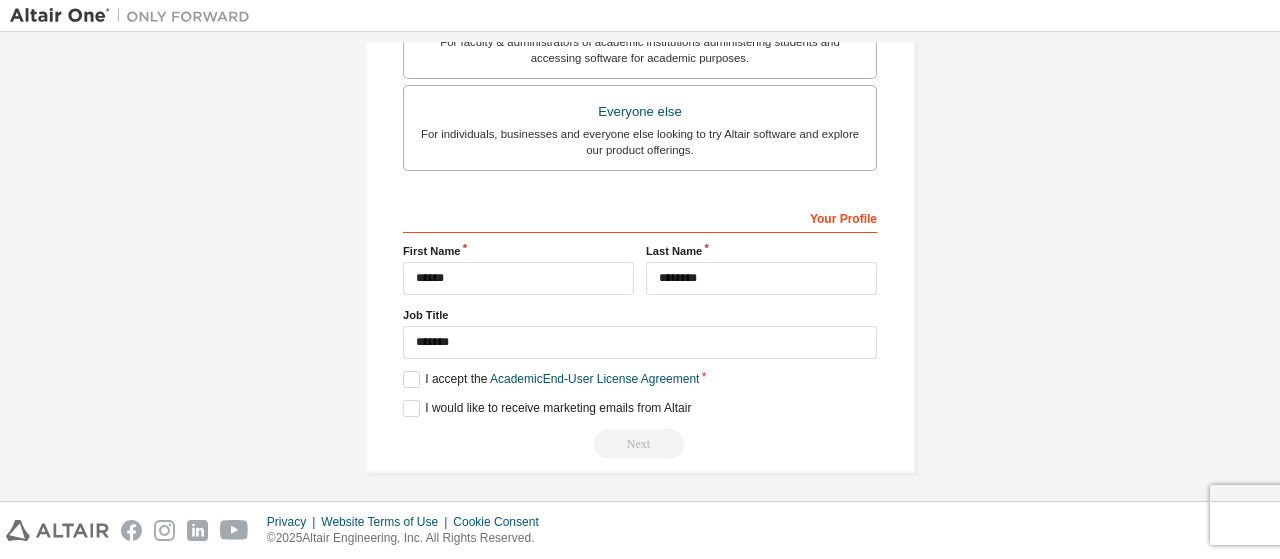 scroll, scrollTop: 0, scrollLeft: 0, axis: both 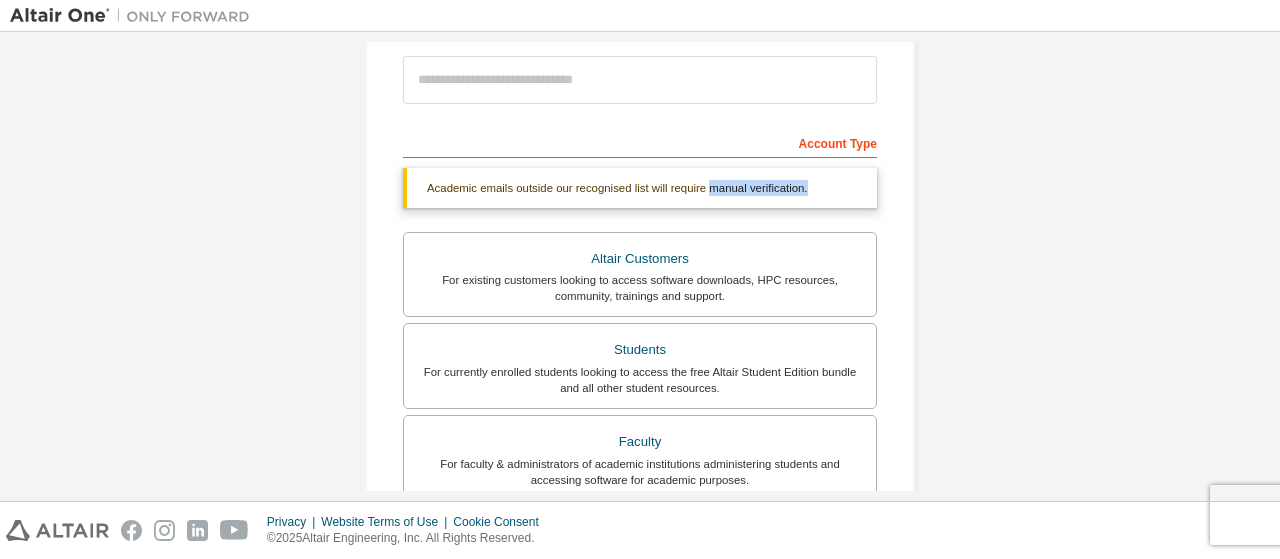 drag, startPoint x: 703, startPoint y: 175, endPoint x: 821, endPoint y: 193, distance: 119.36499 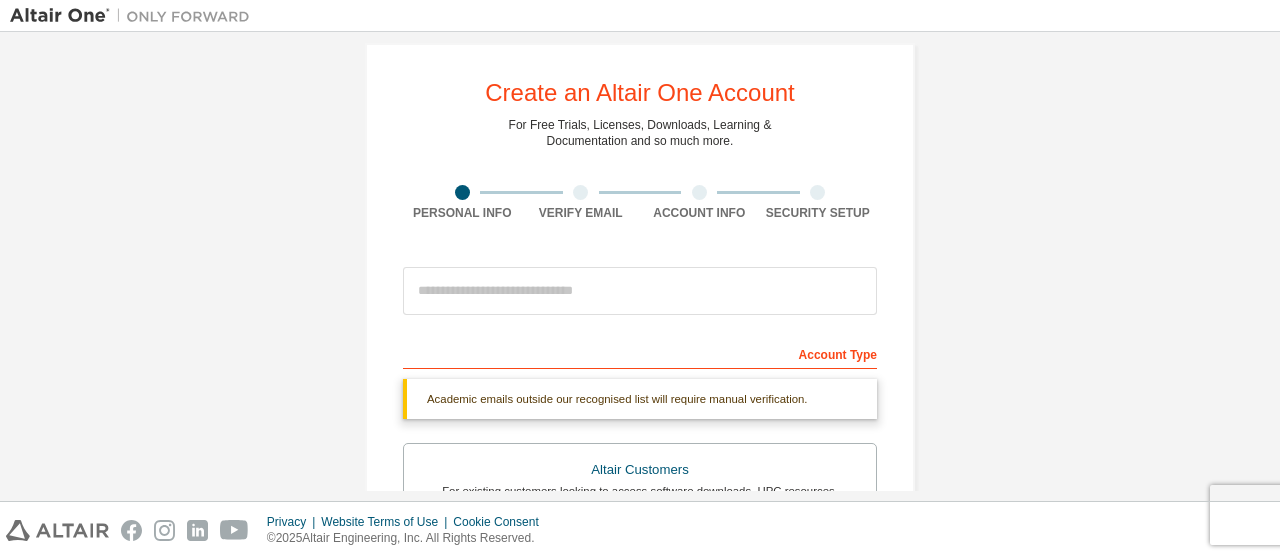 scroll, scrollTop: 0, scrollLeft: 0, axis: both 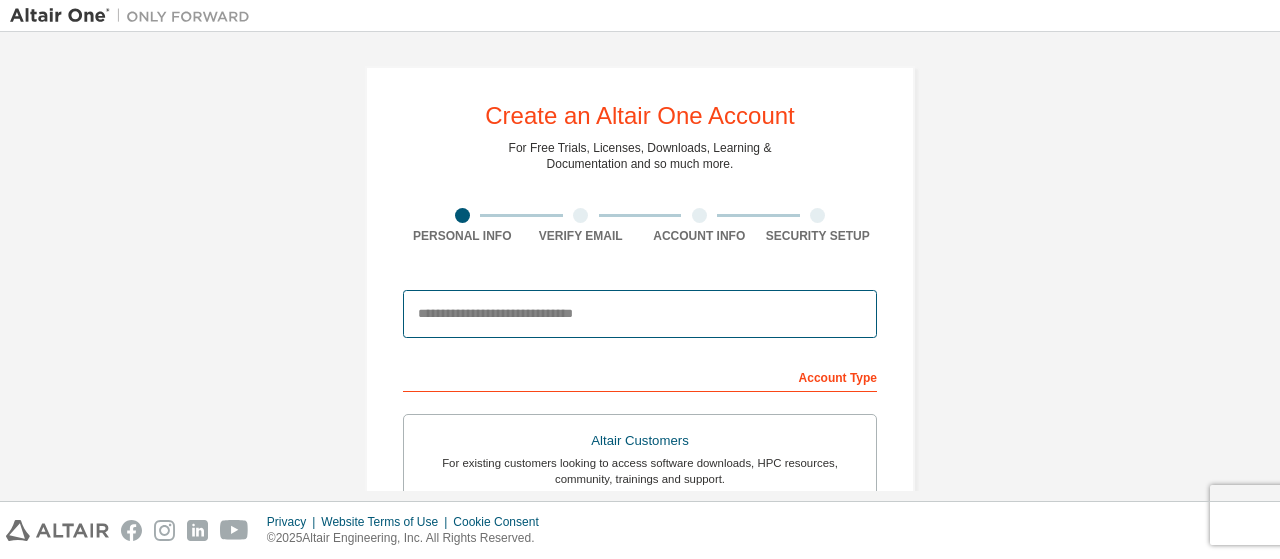 click at bounding box center (640, 314) 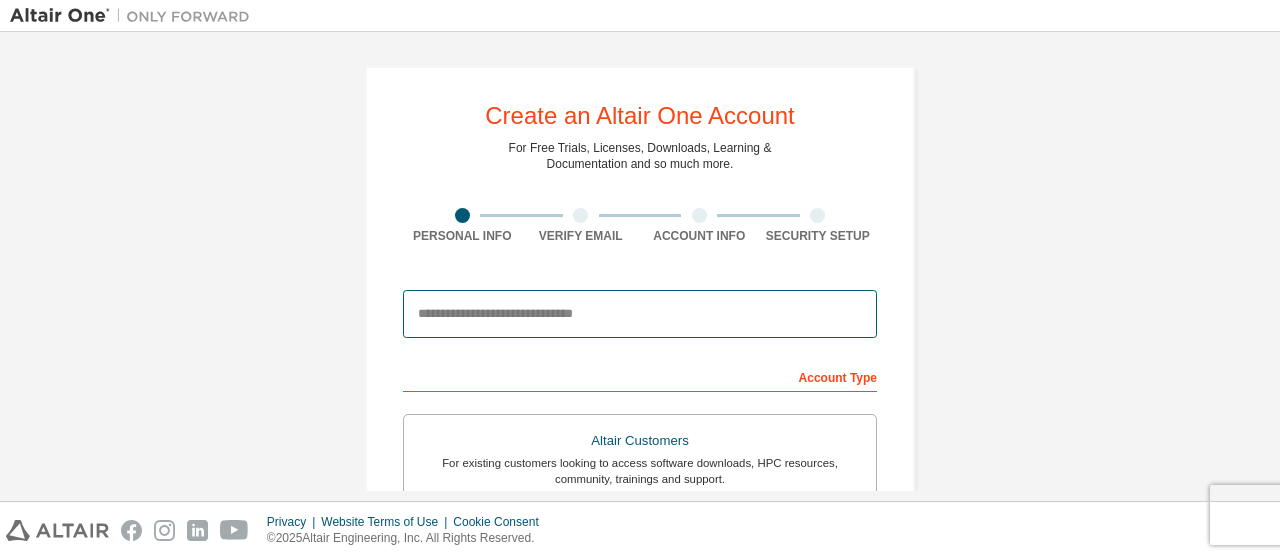 type on "**********" 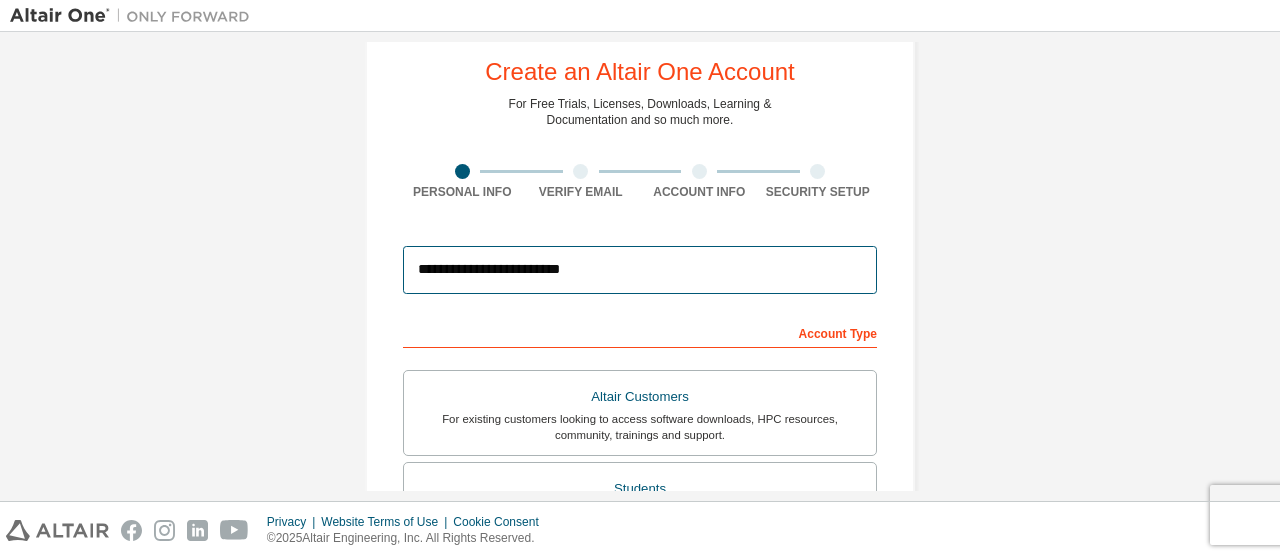scroll, scrollTop: 0, scrollLeft: 0, axis: both 